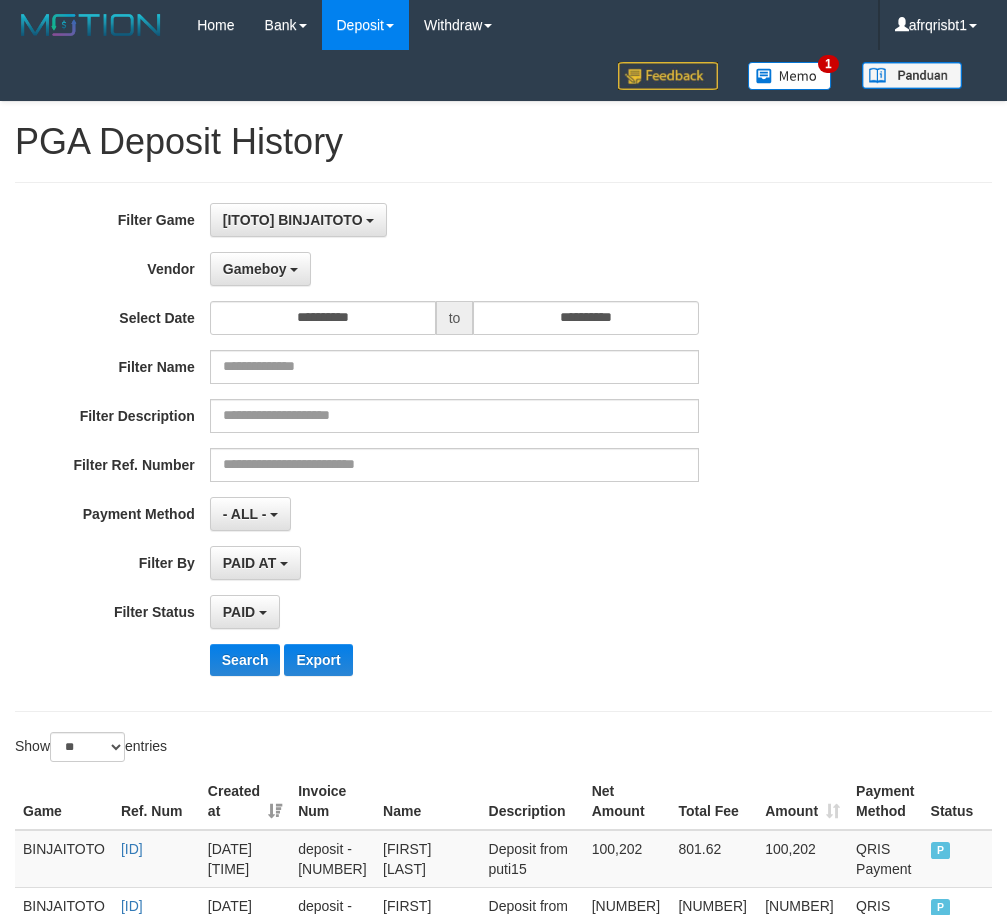 select on "**********" 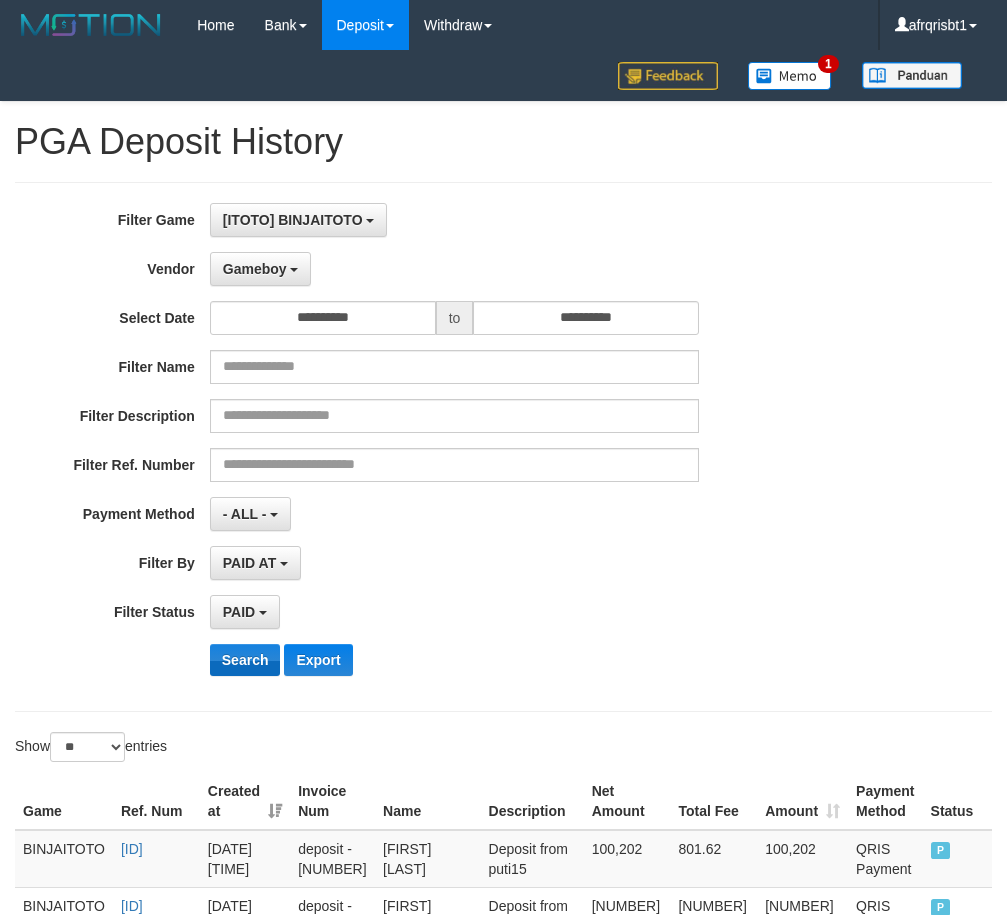 scroll, scrollTop: 200, scrollLeft: 0, axis: vertical 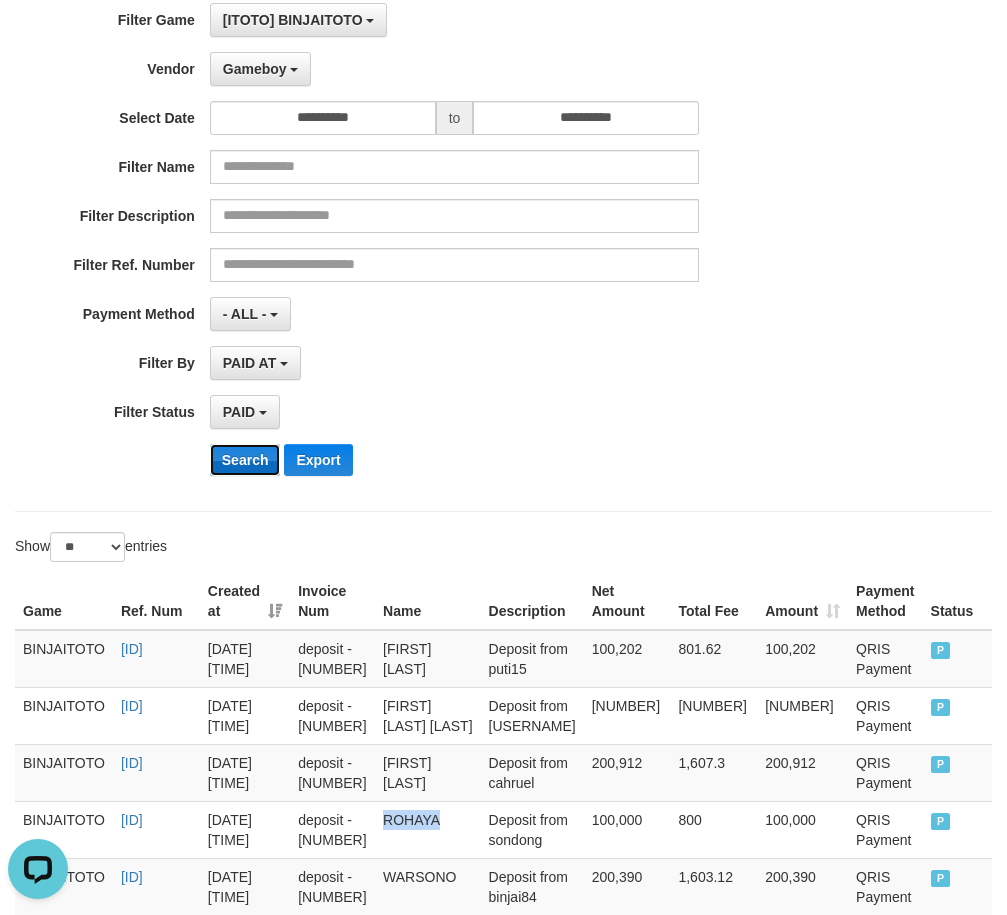 click on "Search" at bounding box center (245, 460) 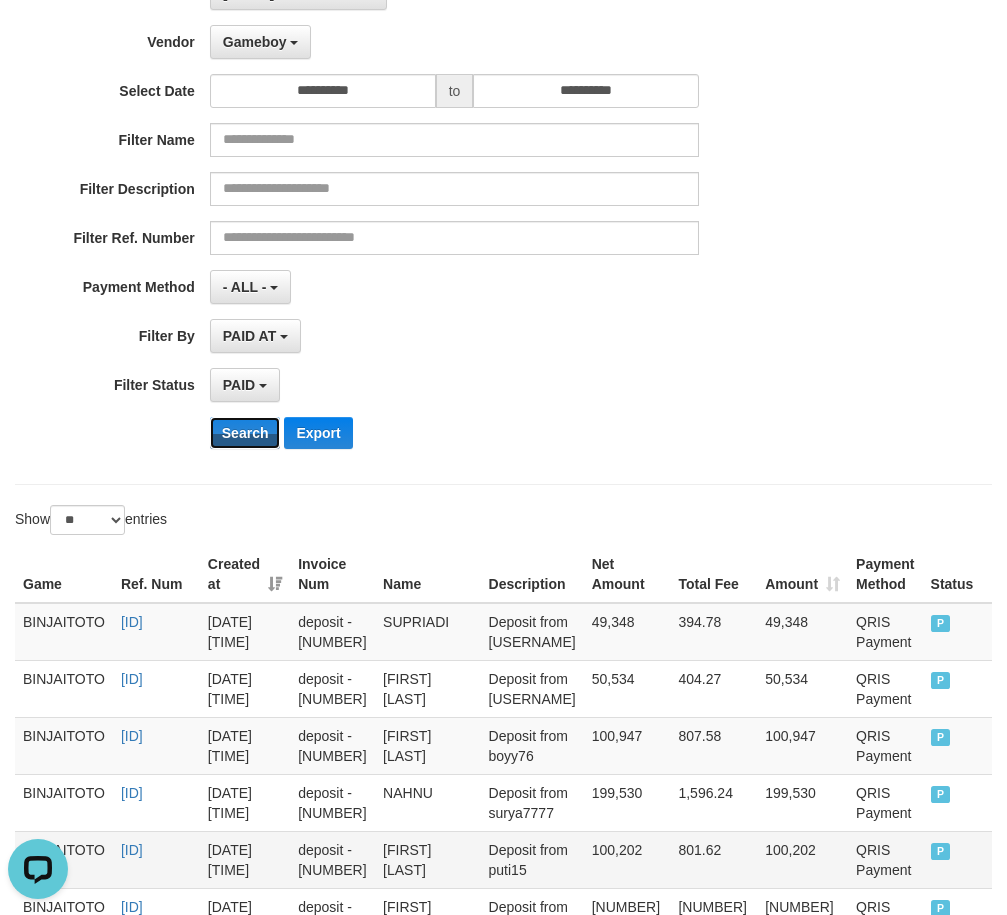 scroll, scrollTop: 600, scrollLeft: 0, axis: vertical 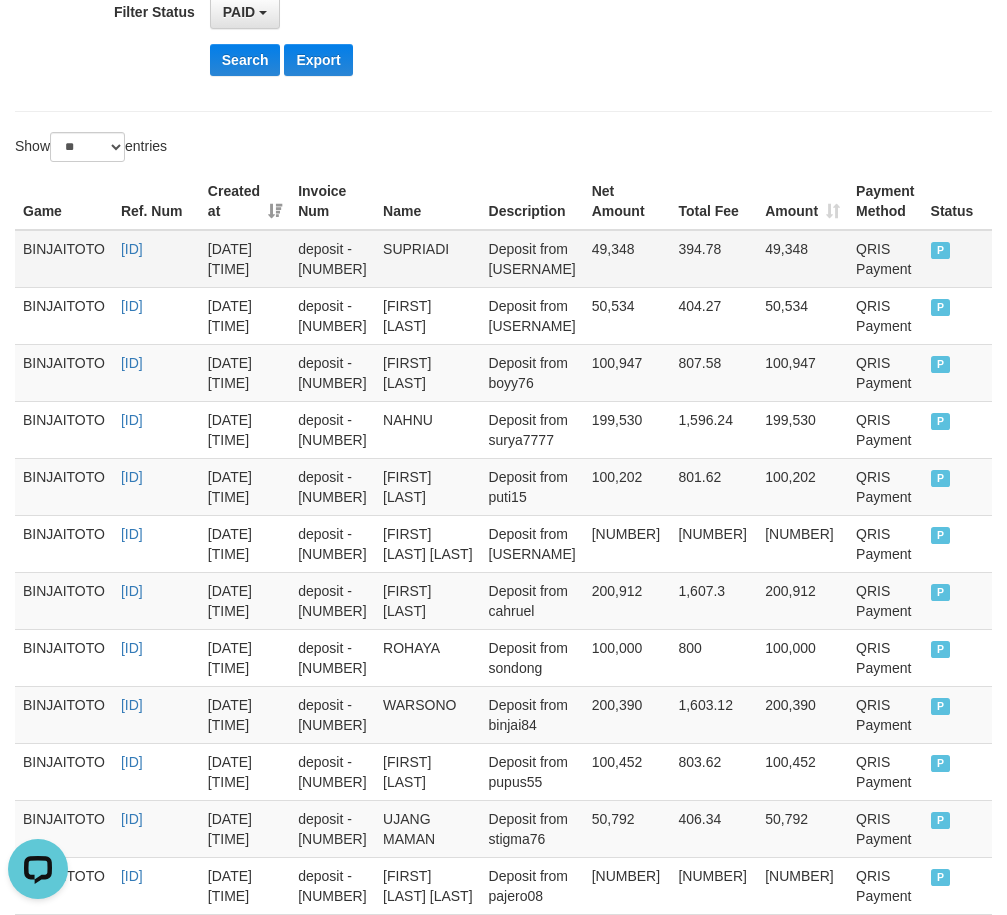 click on "SUPRIADI" at bounding box center [427, 259] 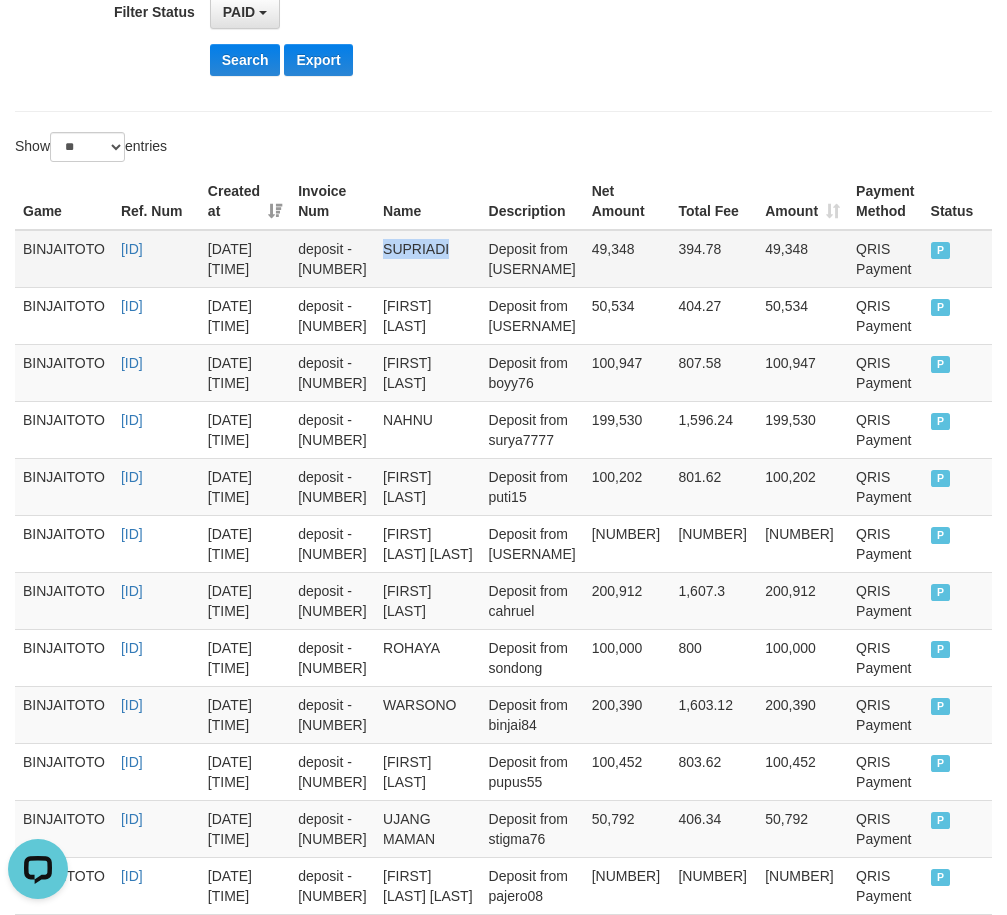 click on "SUPRIADI" at bounding box center [427, 259] 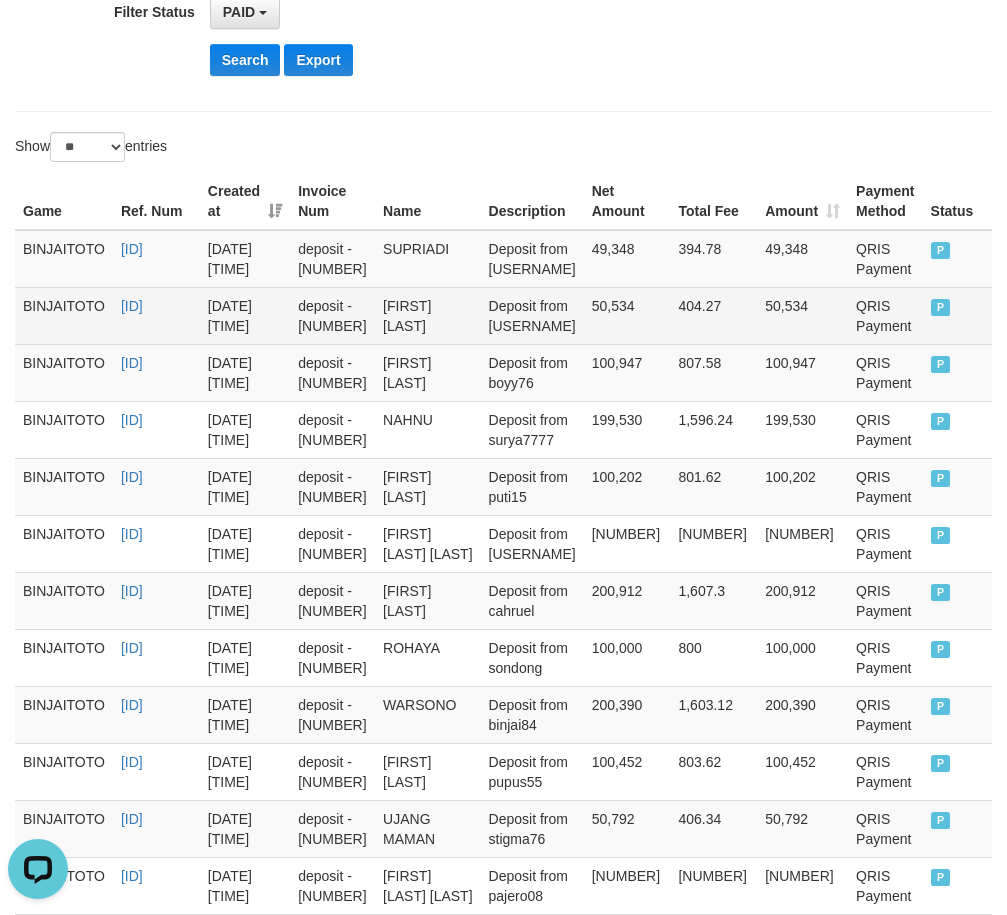 click on "[FIRST] [LAST]" at bounding box center (427, 315) 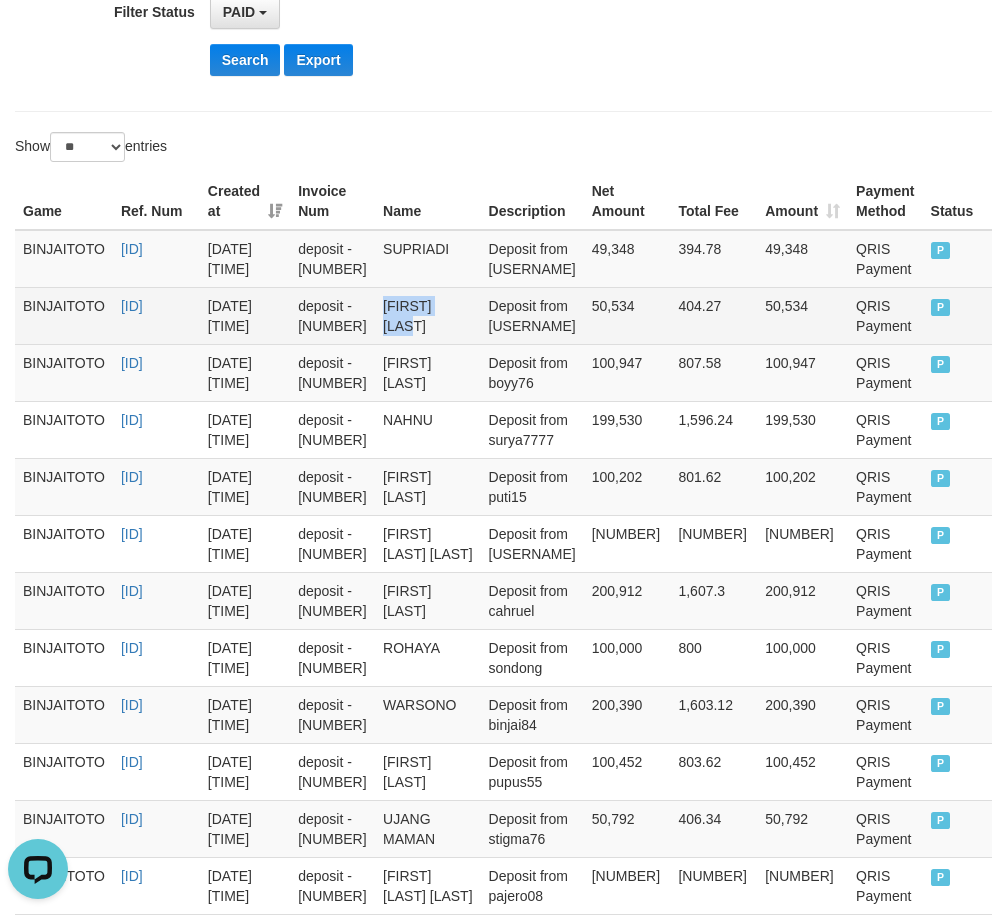 copy on "[FIRST] [LAST]" 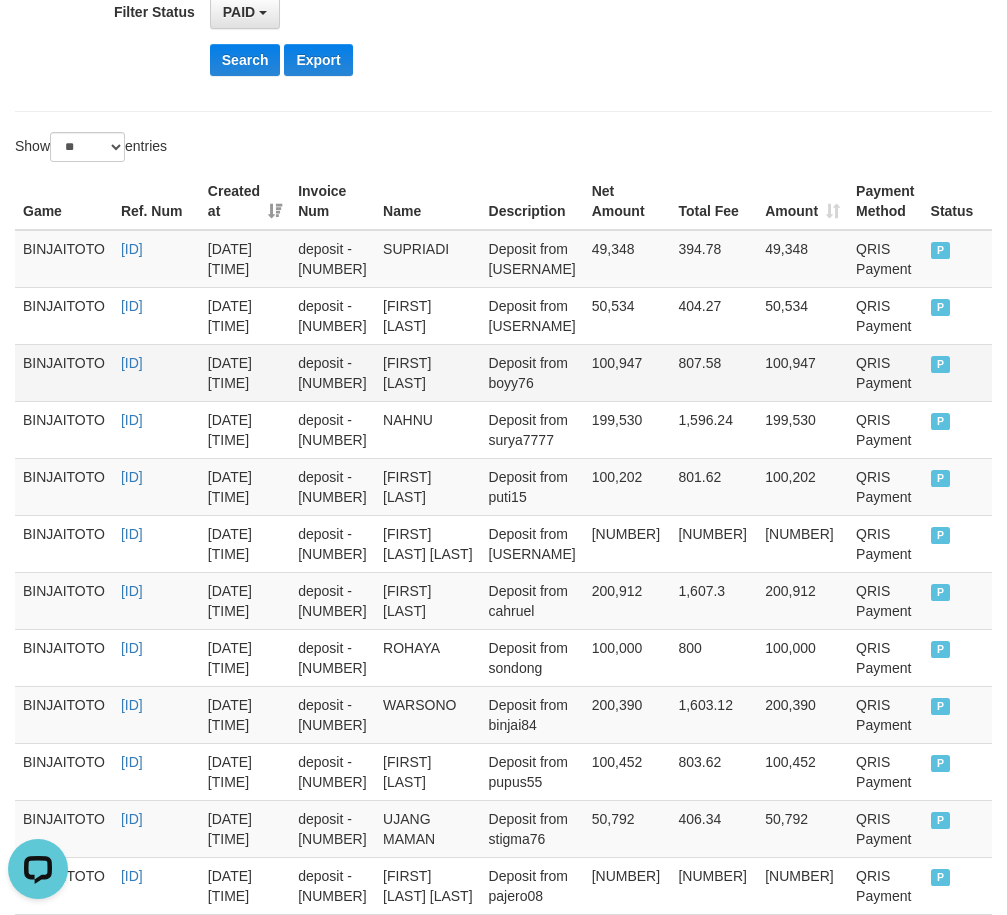 click on "[FIRST] [LAST]" at bounding box center [427, 372] 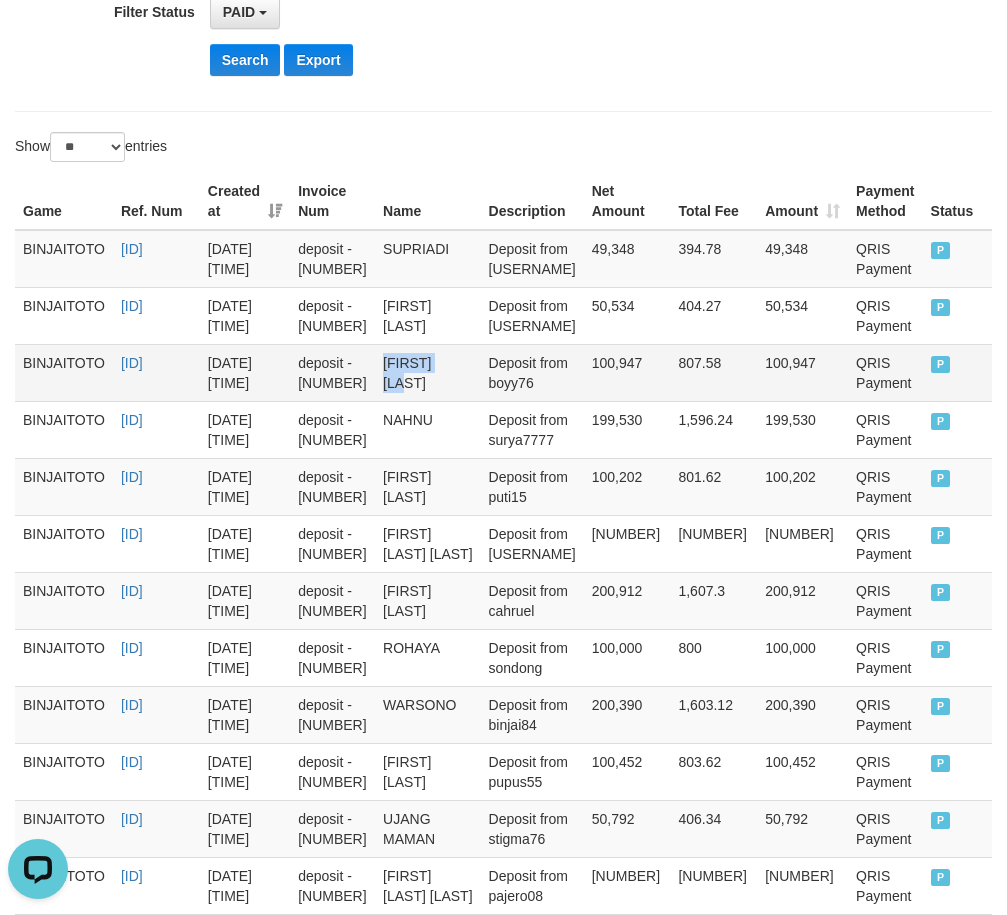 click on "[FIRST] [LAST]" at bounding box center (427, 372) 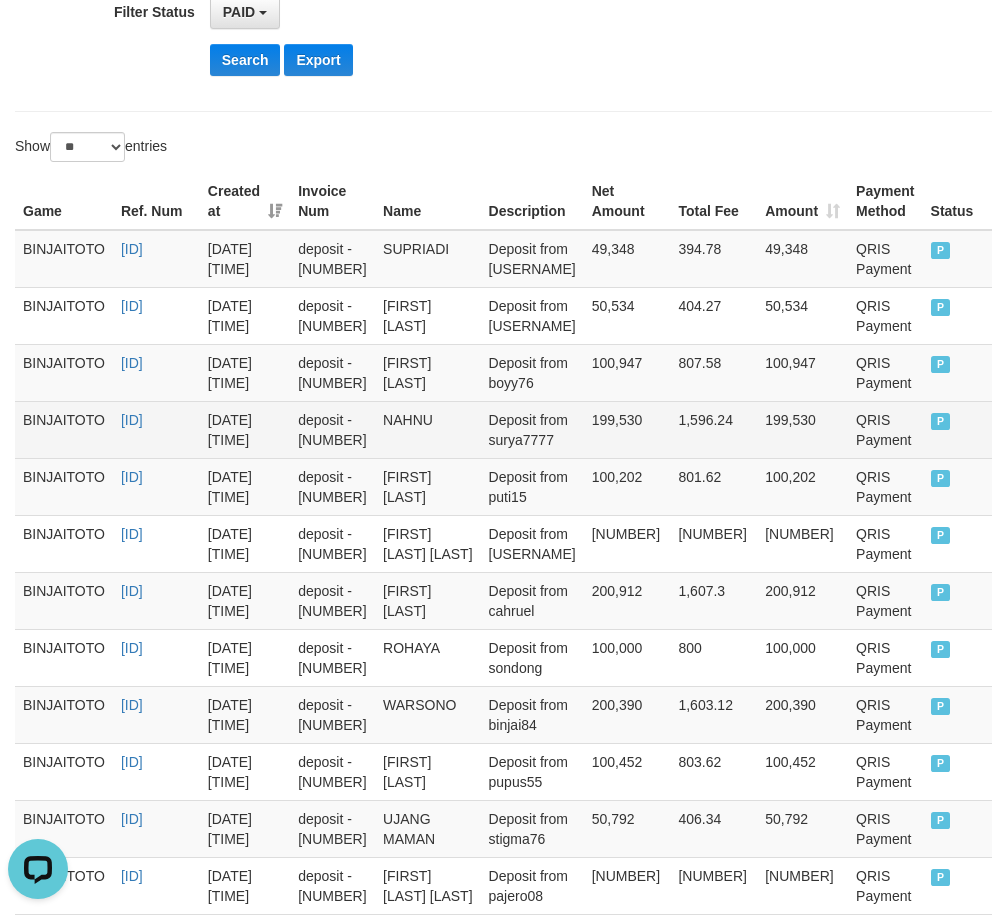click on "NAHNU" at bounding box center (427, 429) 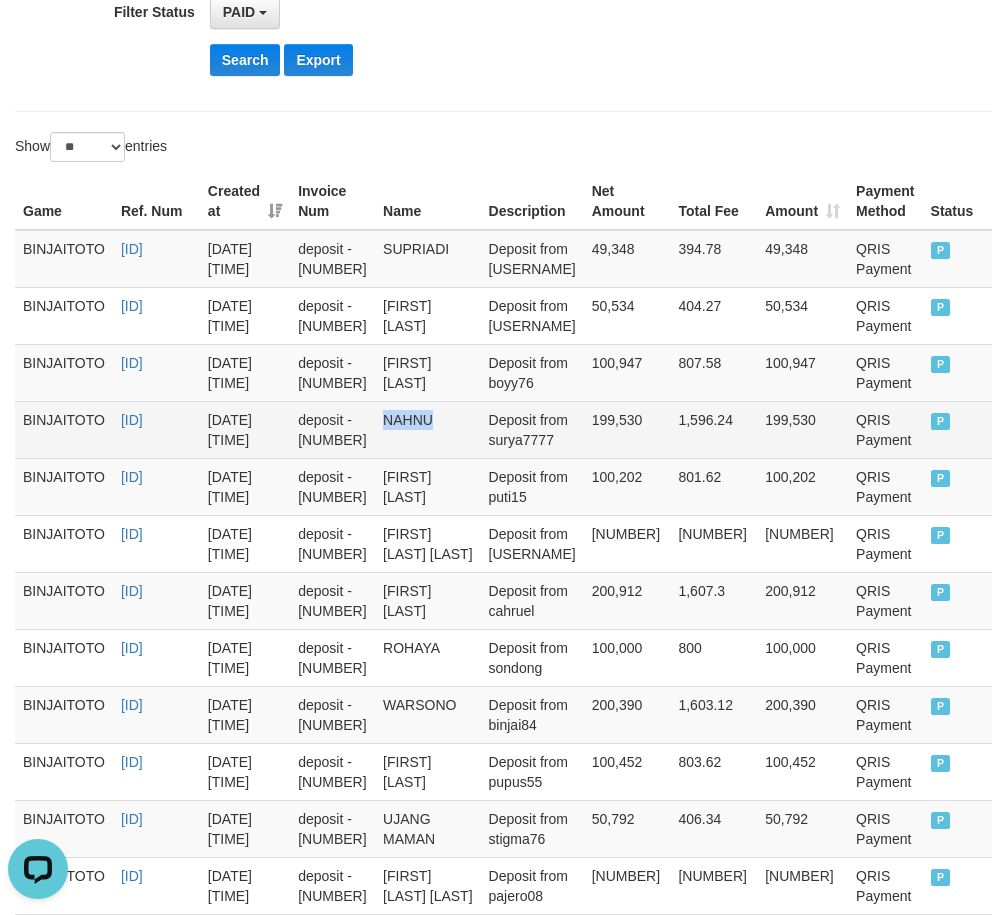 click on "NAHNU" at bounding box center [427, 429] 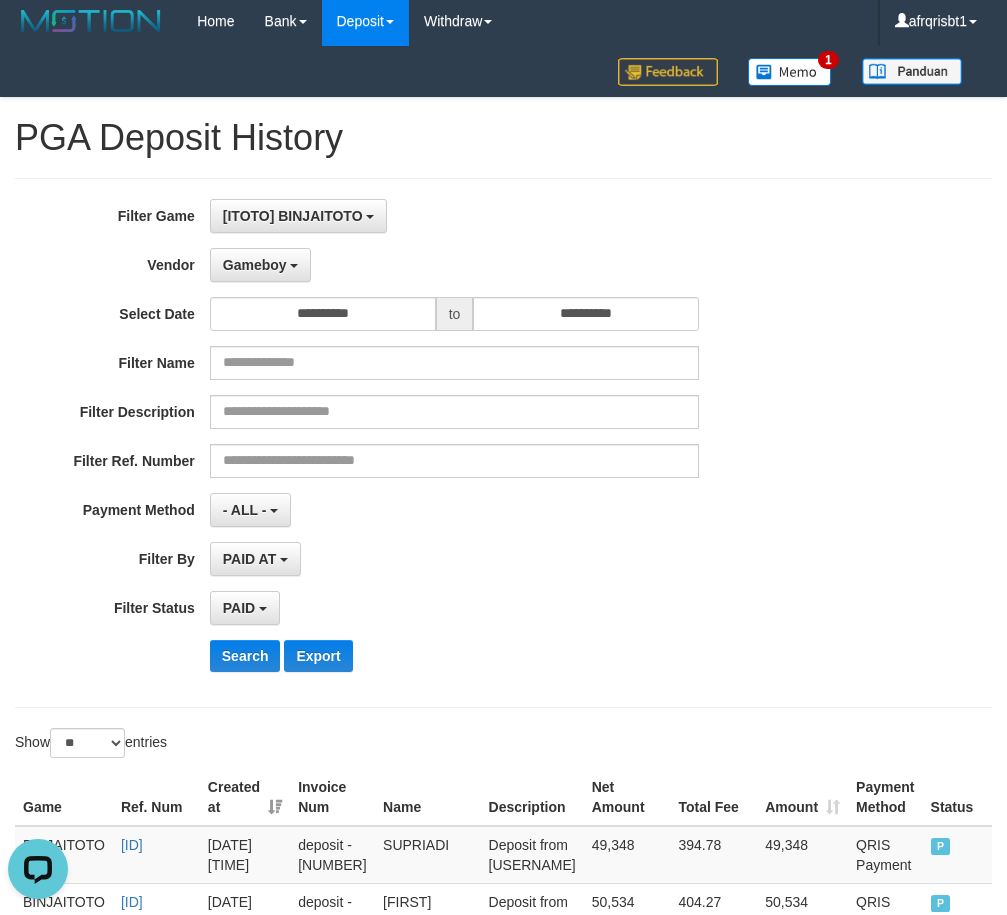 scroll, scrollTop: 0, scrollLeft: 0, axis: both 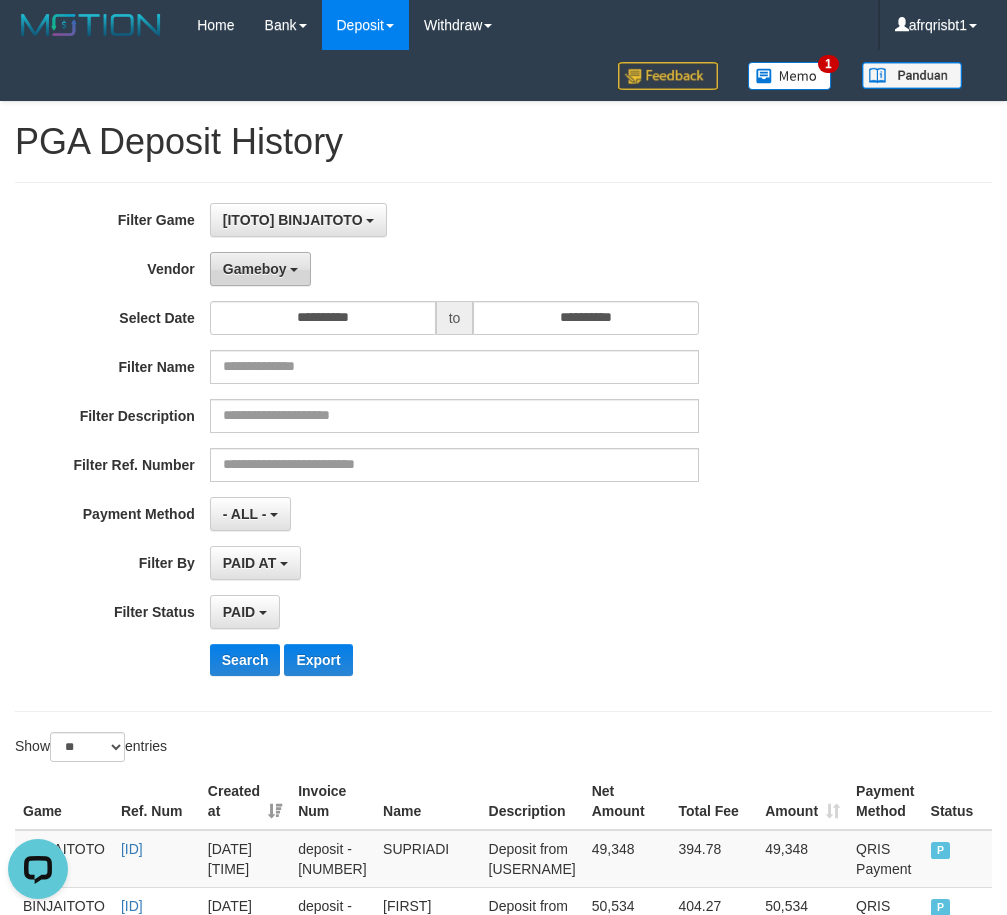 click on "Gameboy" at bounding box center [255, 269] 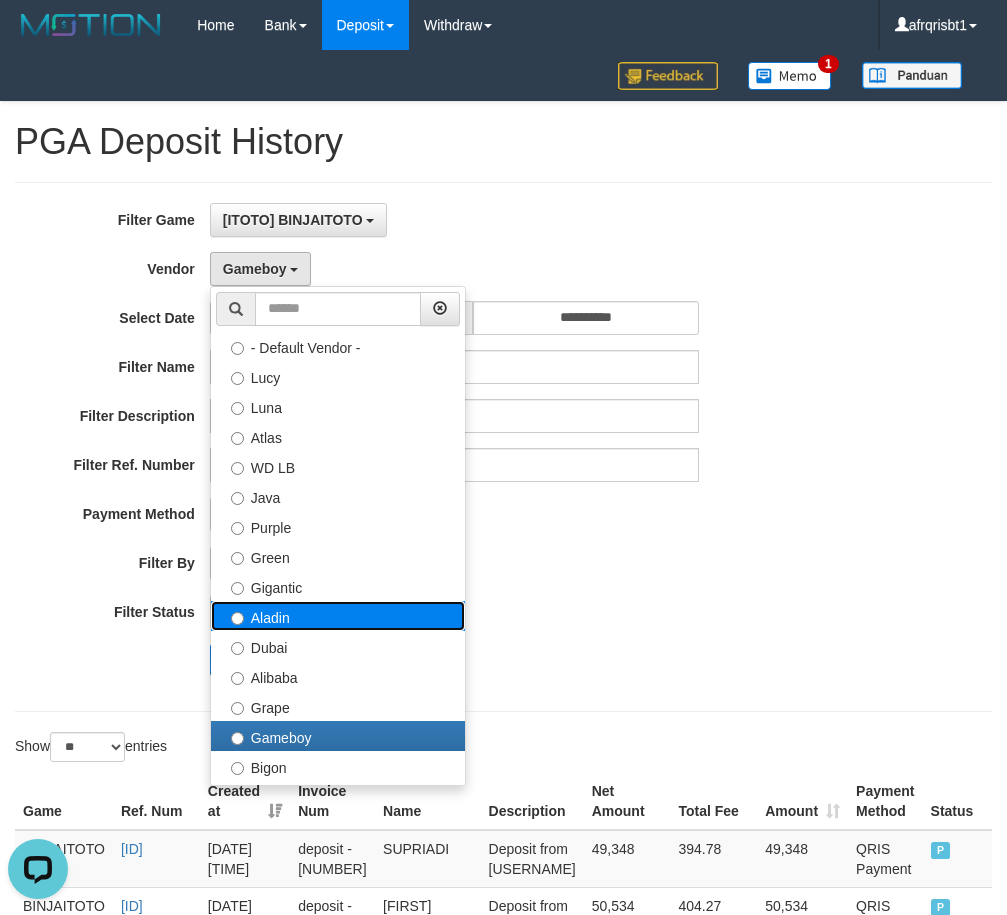 click on "Aladin" at bounding box center (338, 616) 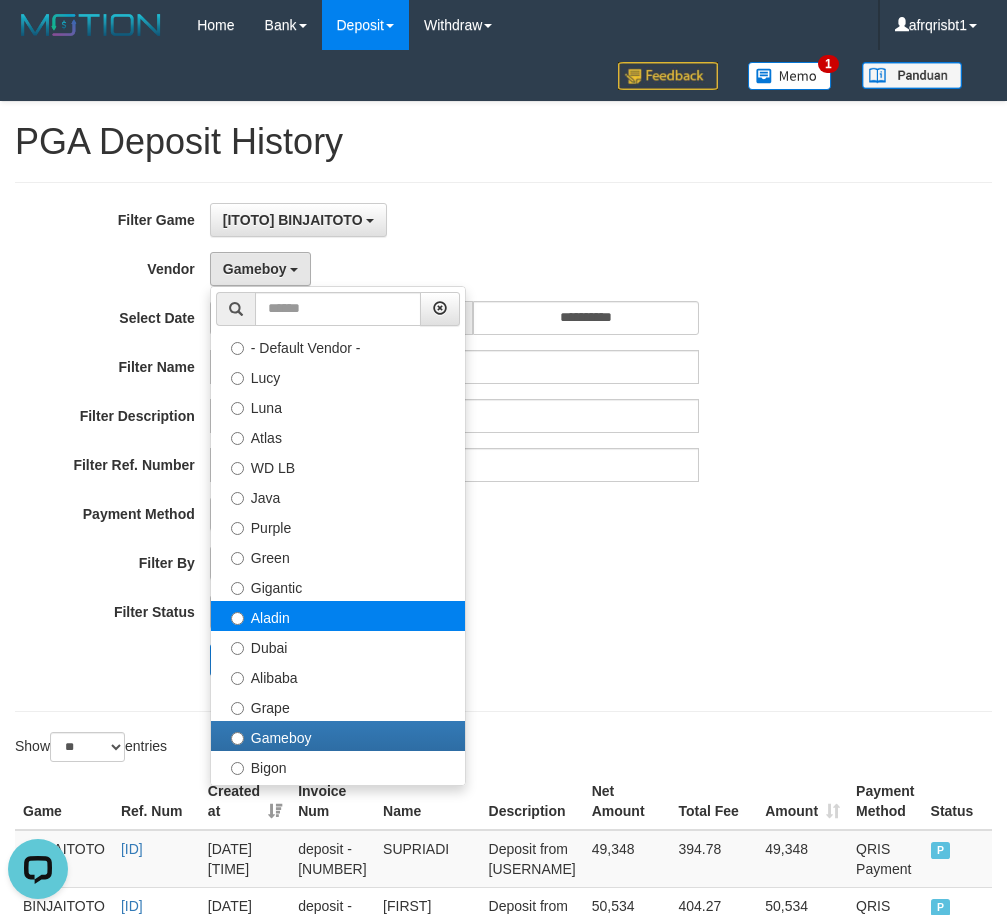 select on "**********" 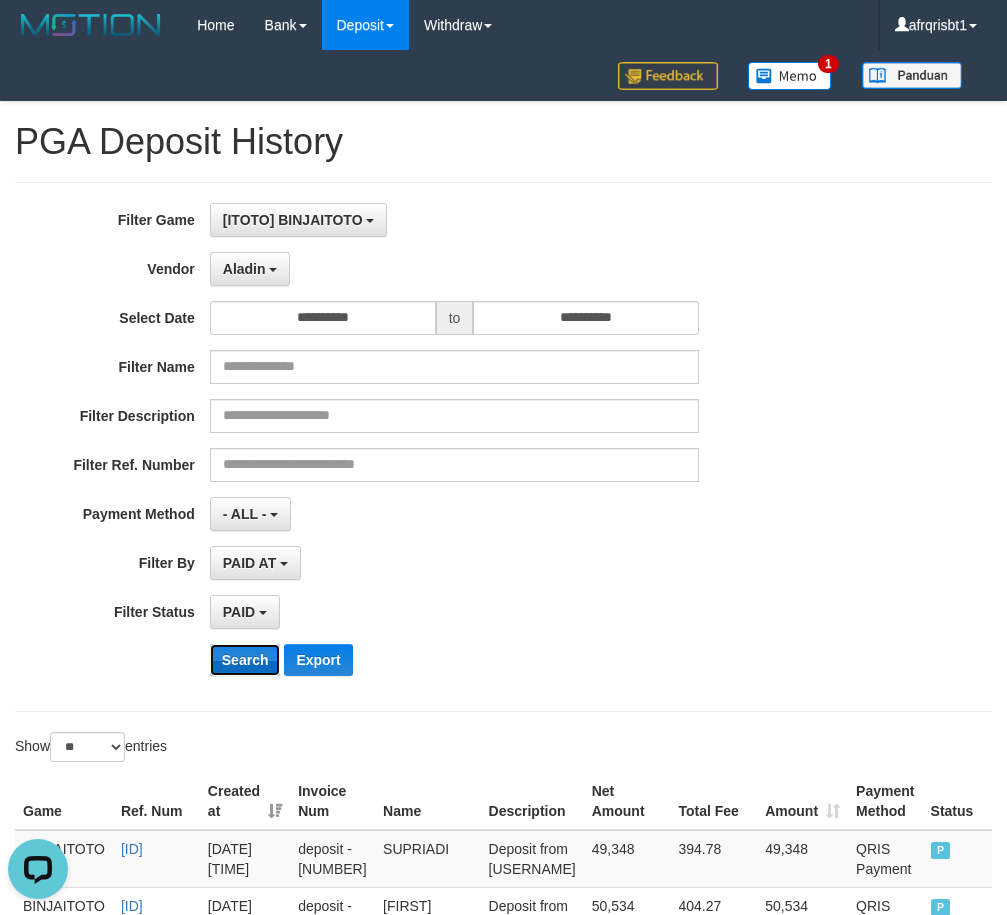 click on "Search" at bounding box center (245, 660) 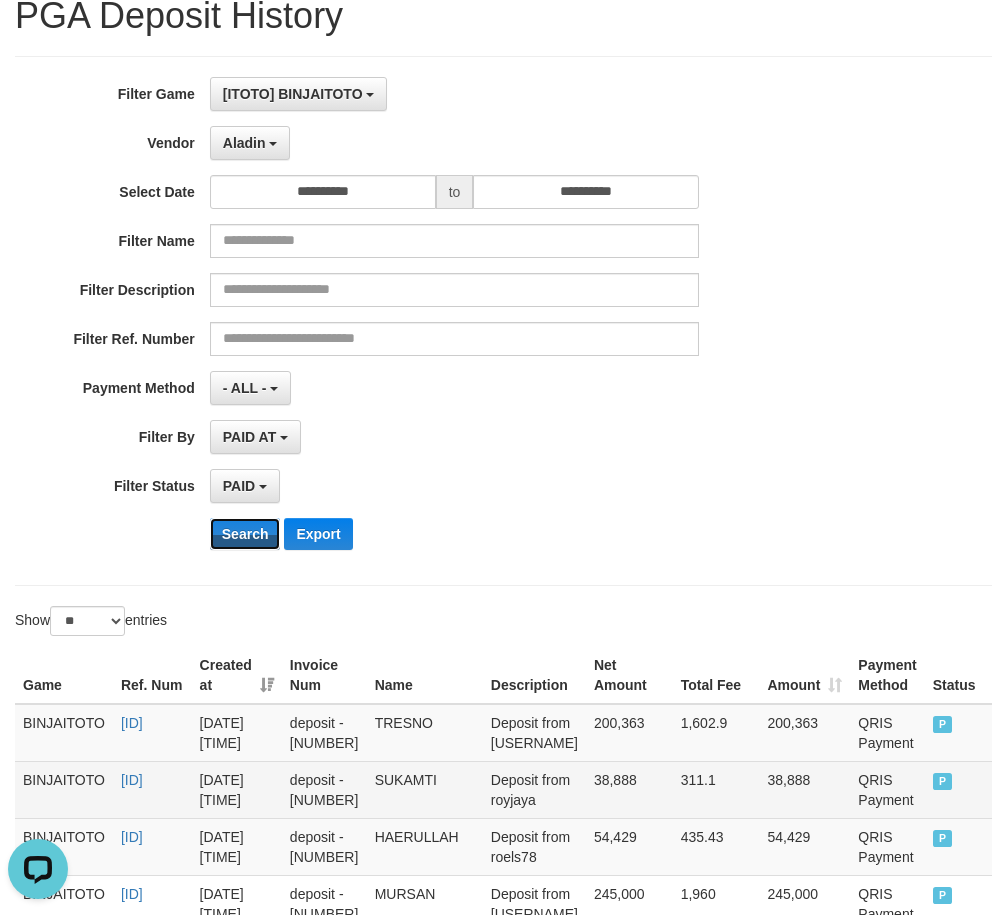 scroll, scrollTop: 400, scrollLeft: 0, axis: vertical 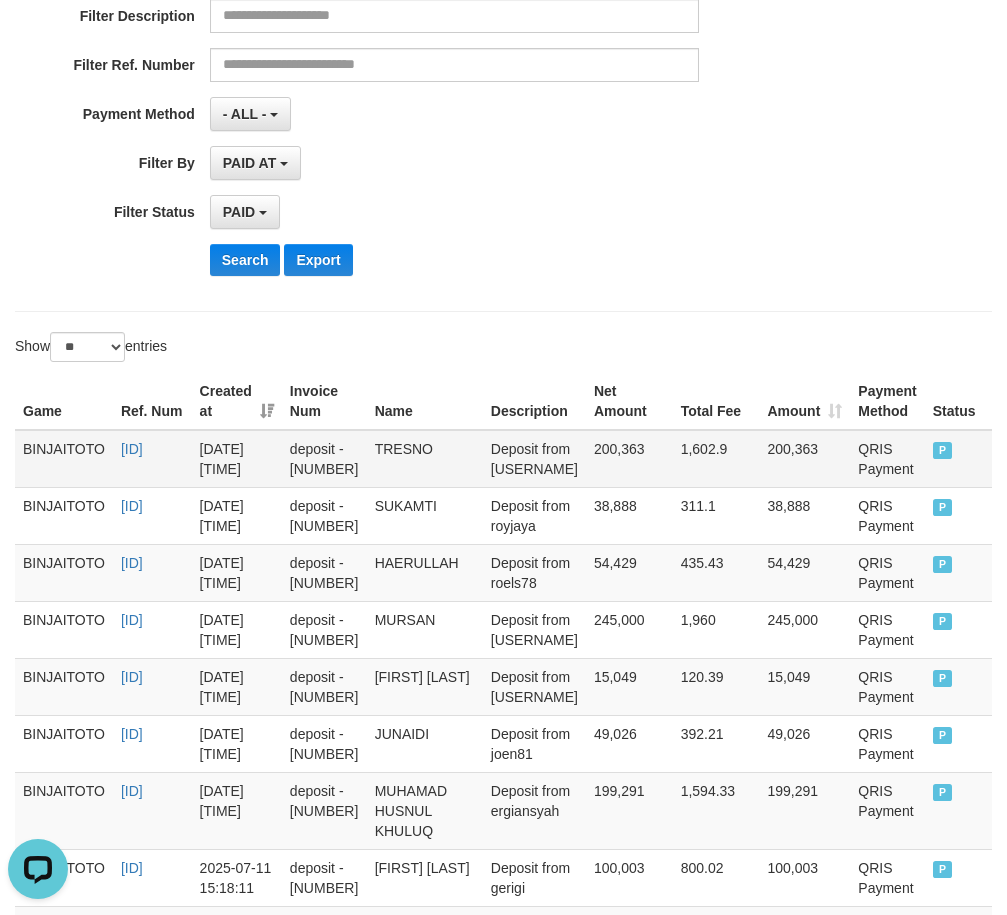 click on "TRESNO" at bounding box center [425, 459] 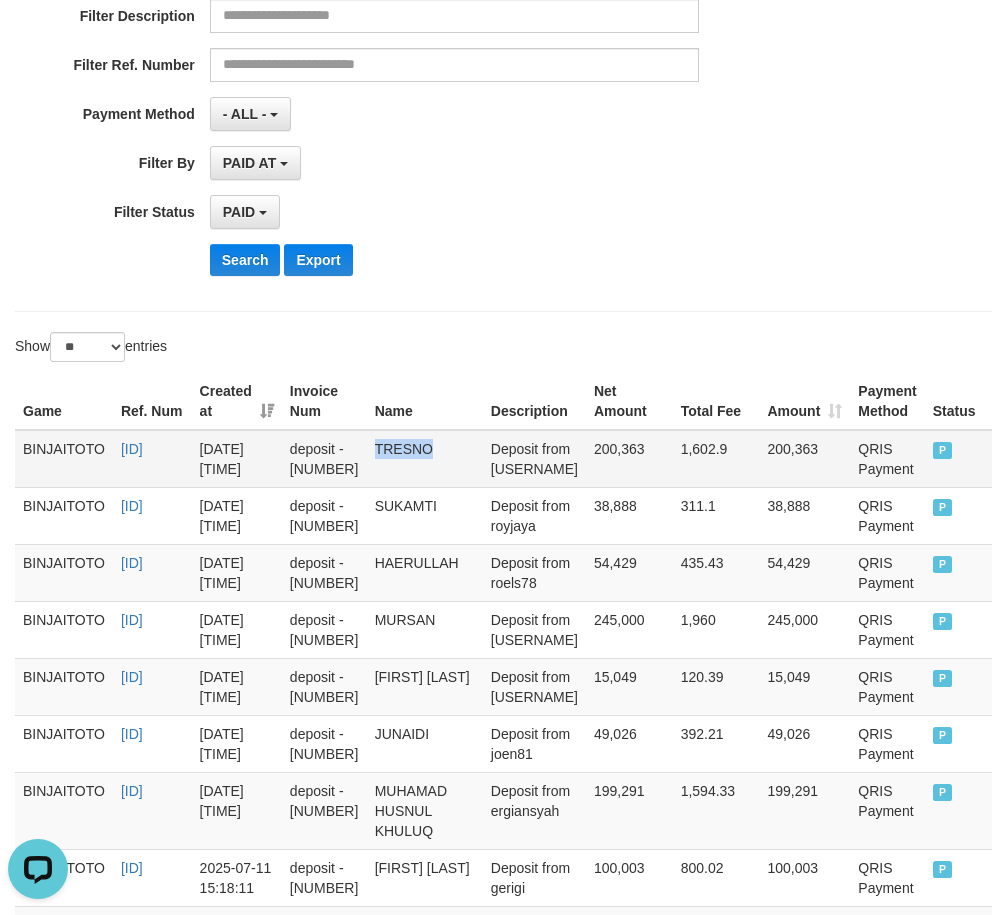 click on "TRESNO" at bounding box center (425, 459) 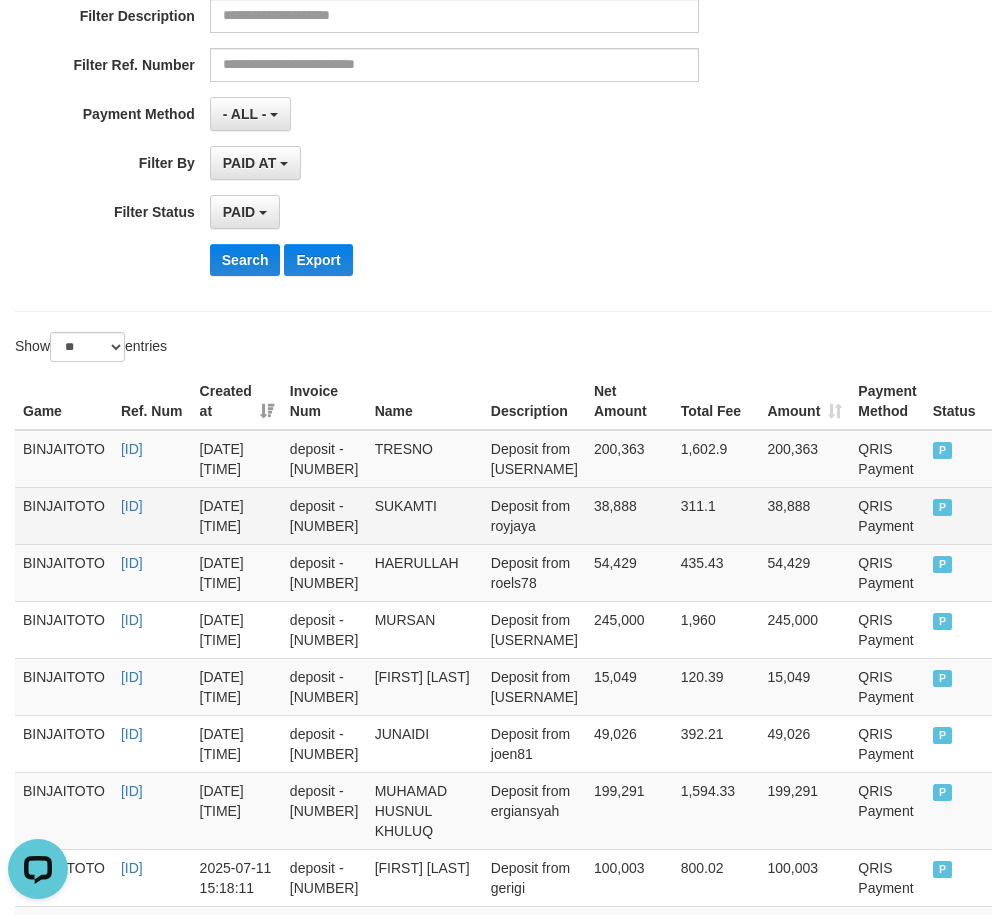 click on "SUKAMTI" at bounding box center [425, 515] 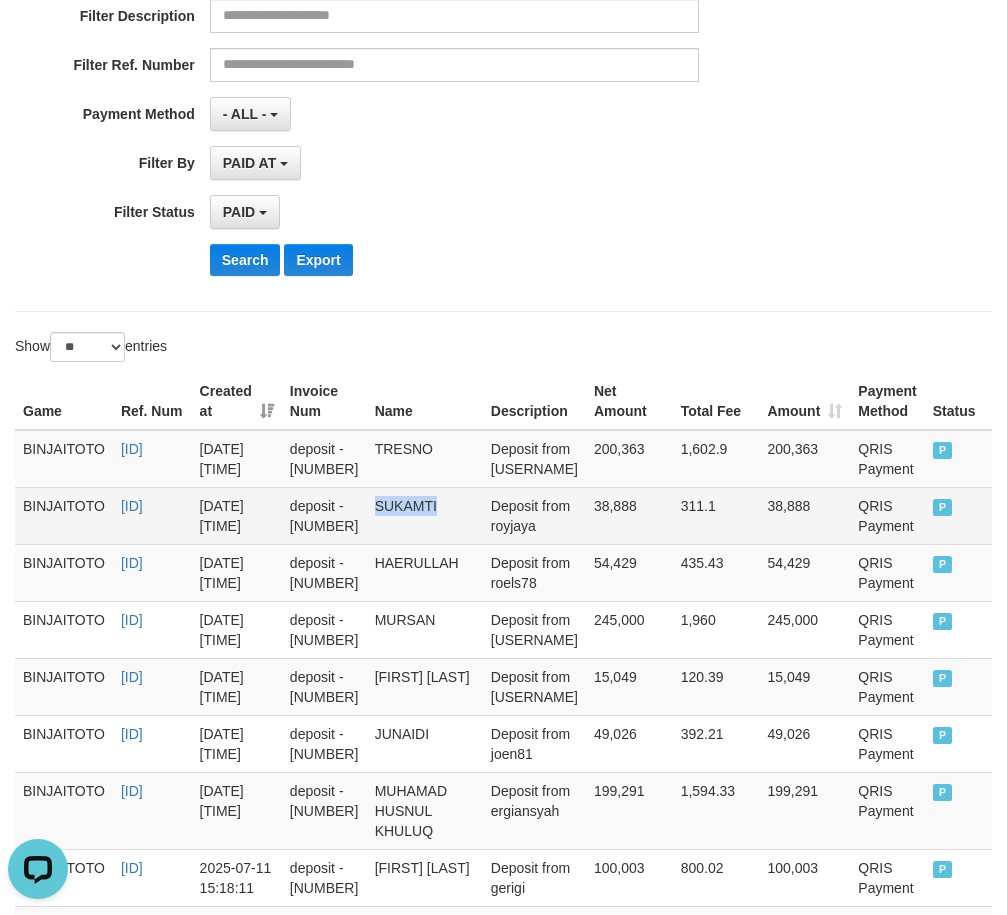click on "SUKAMTI" at bounding box center (425, 515) 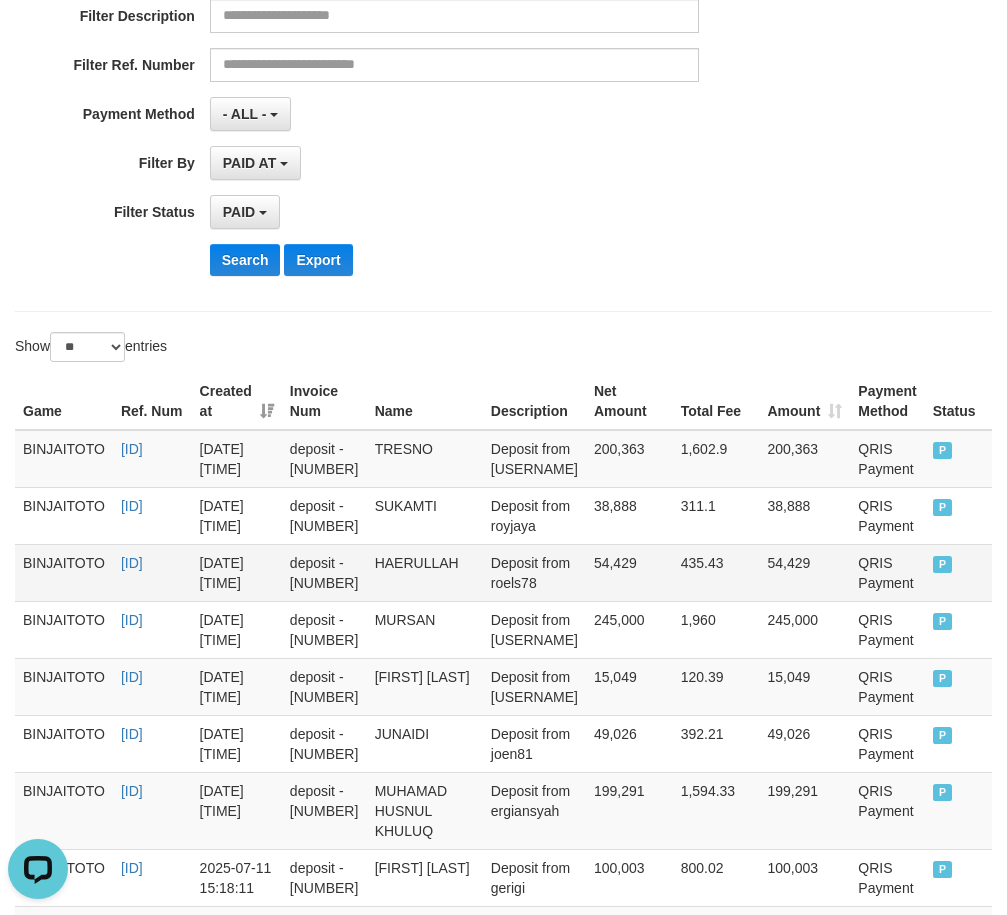 click on "HAERULLAH" at bounding box center (425, 572) 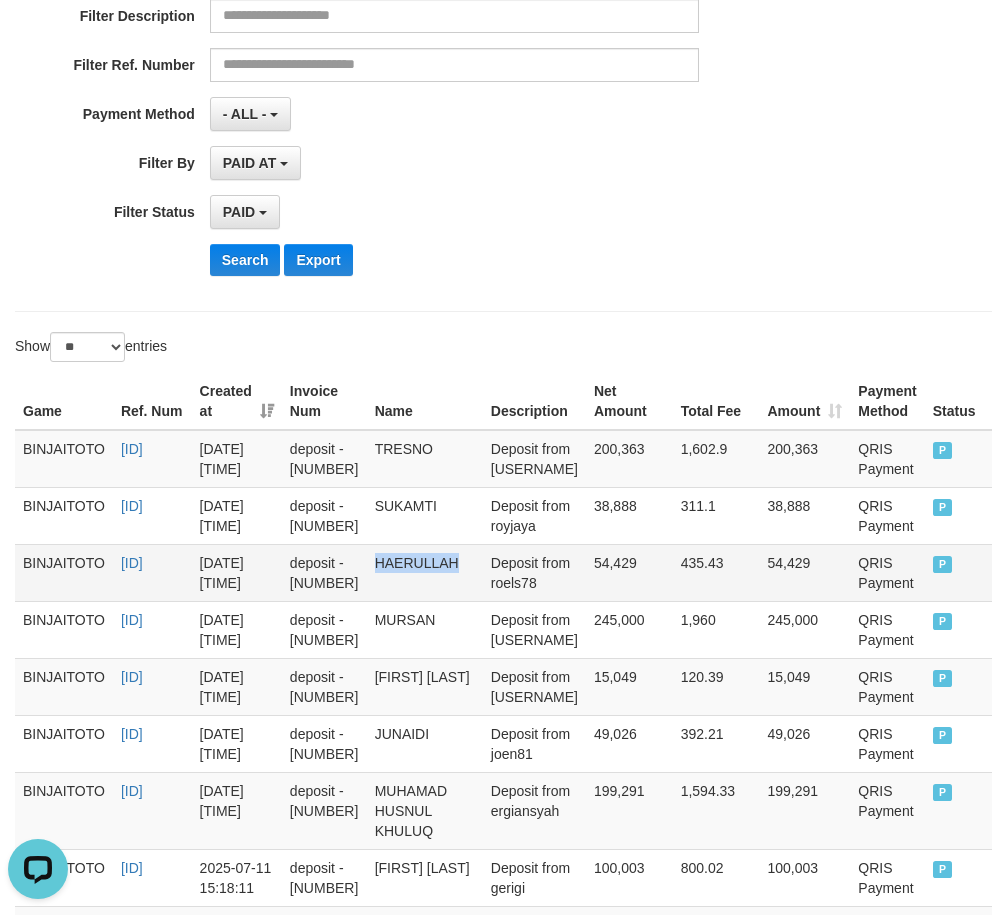 click on "HAERULLAH" at bounding box center [425, 572] 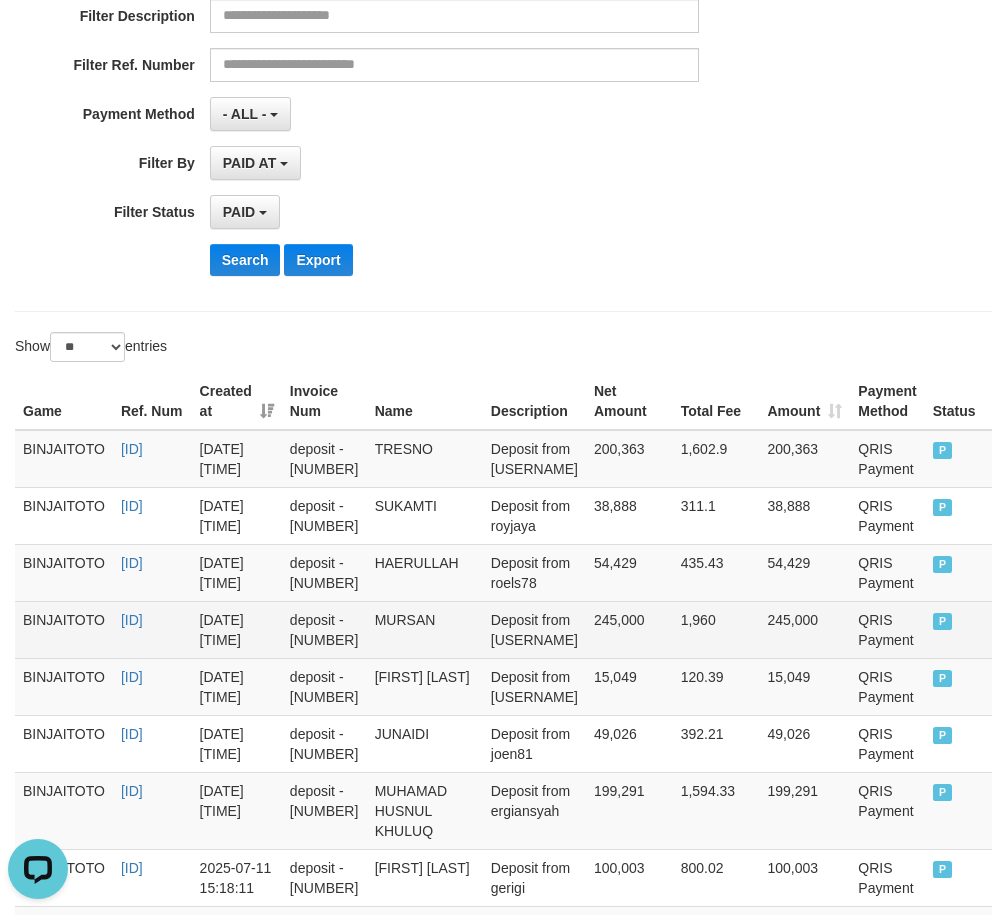 click on "MURSAN" at bounding box center (425, 629) 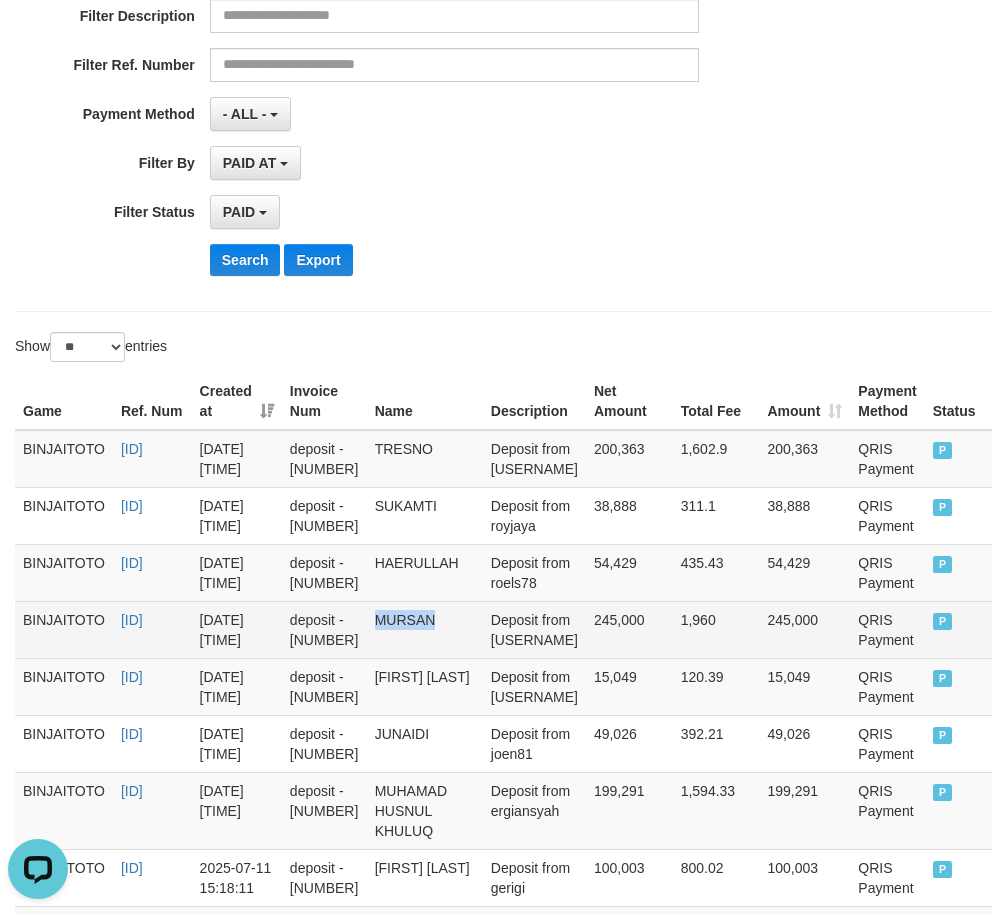 click on "MURSAN" at bounding box center [425, 629] 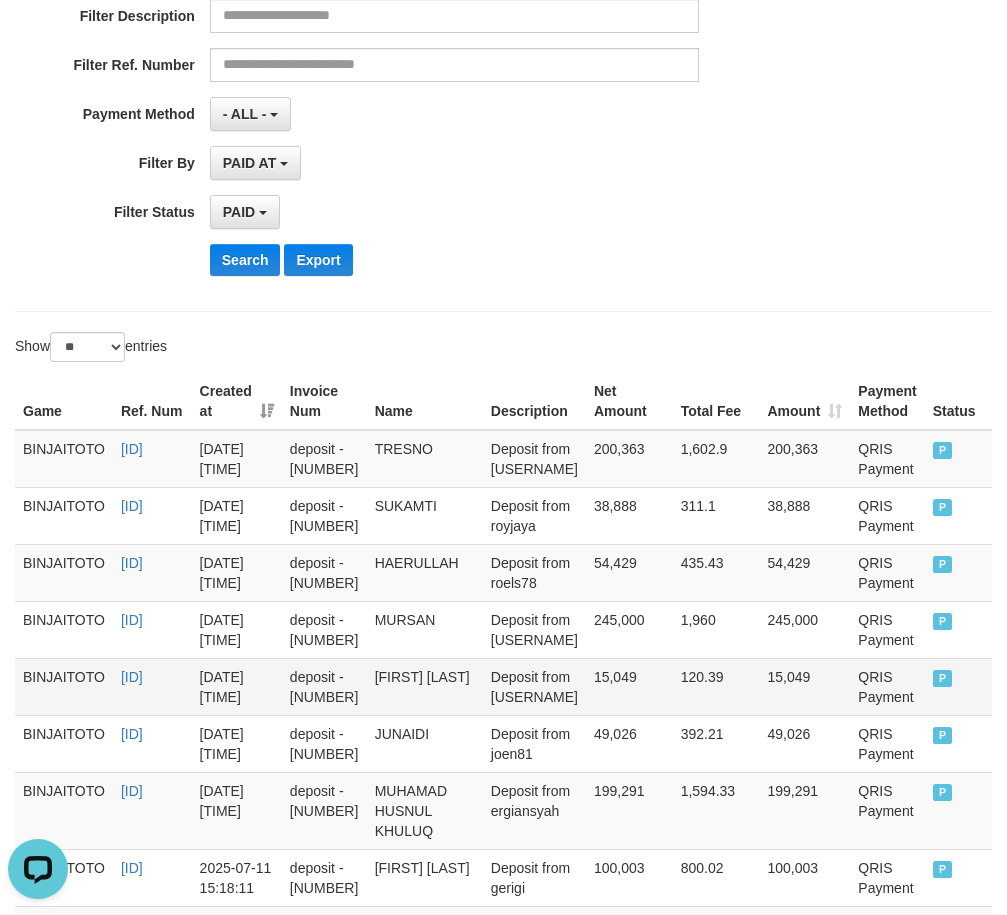 click on "[FIRST] [LAST]" at bounding box center (425, 686) 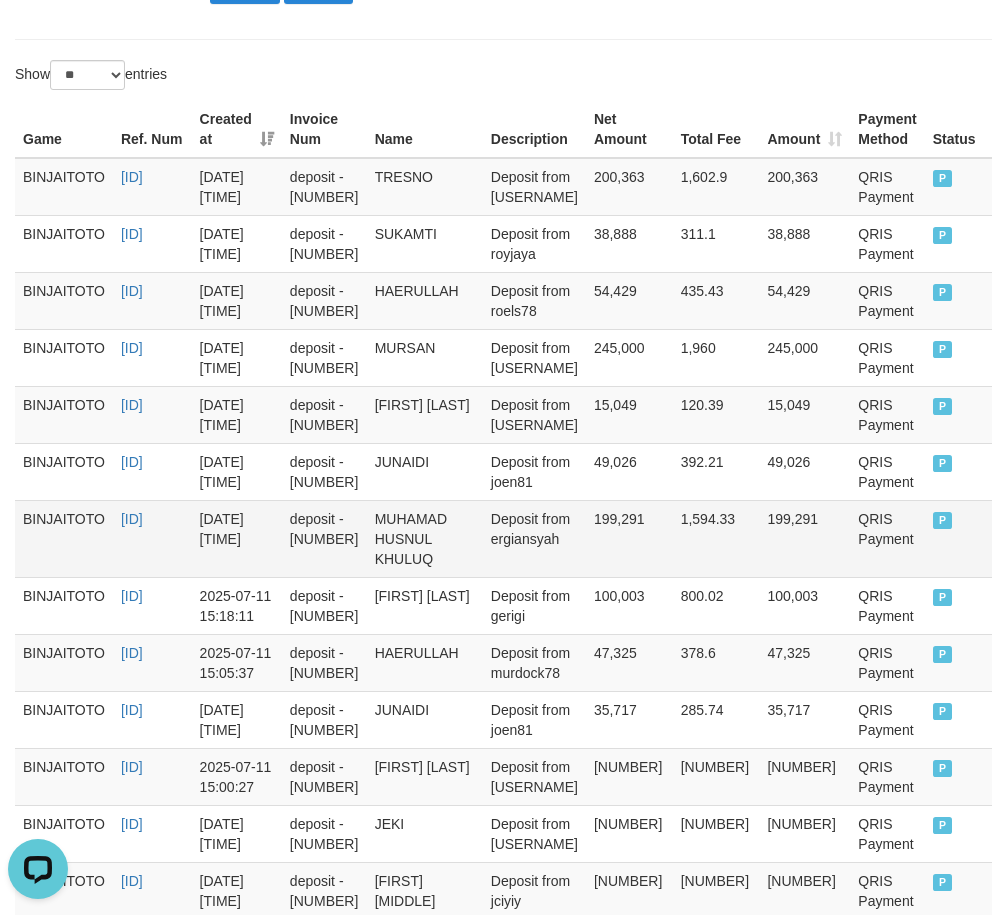 scroll, scrollTop: 700, scrollLeft: 0, axis: vertical 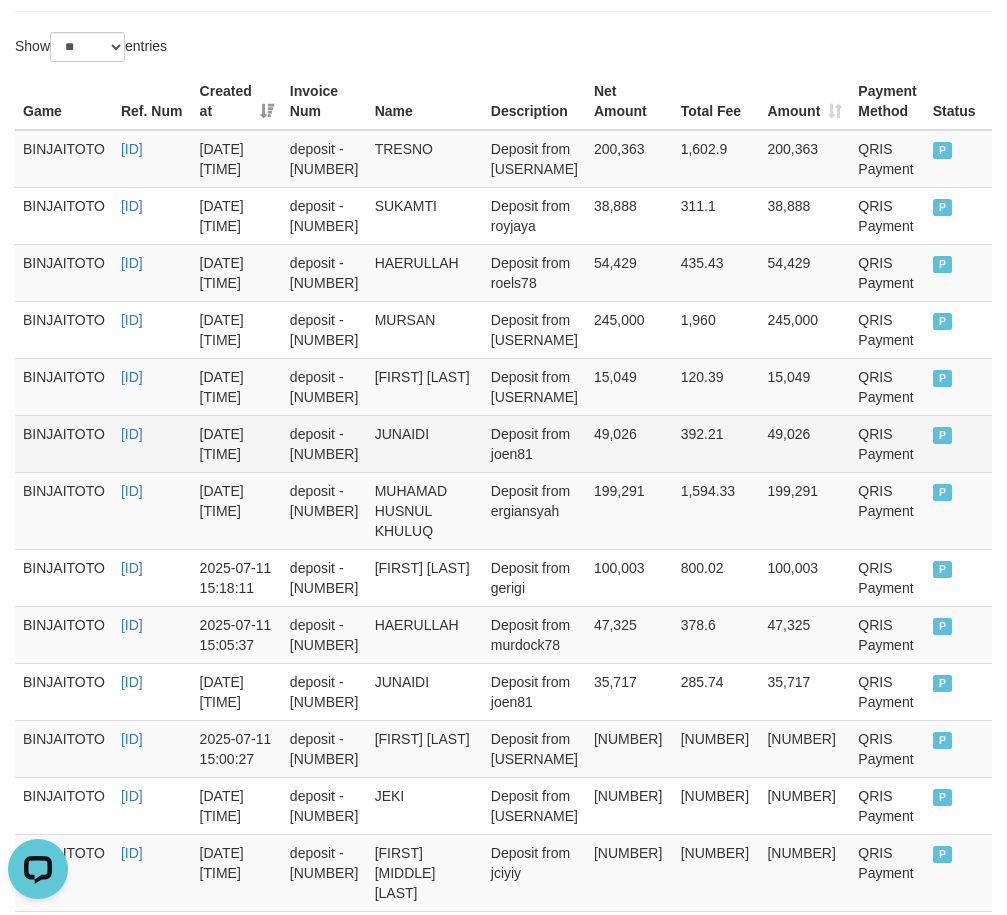 click on "JUNAIDI" at bounding box center [425, 443] 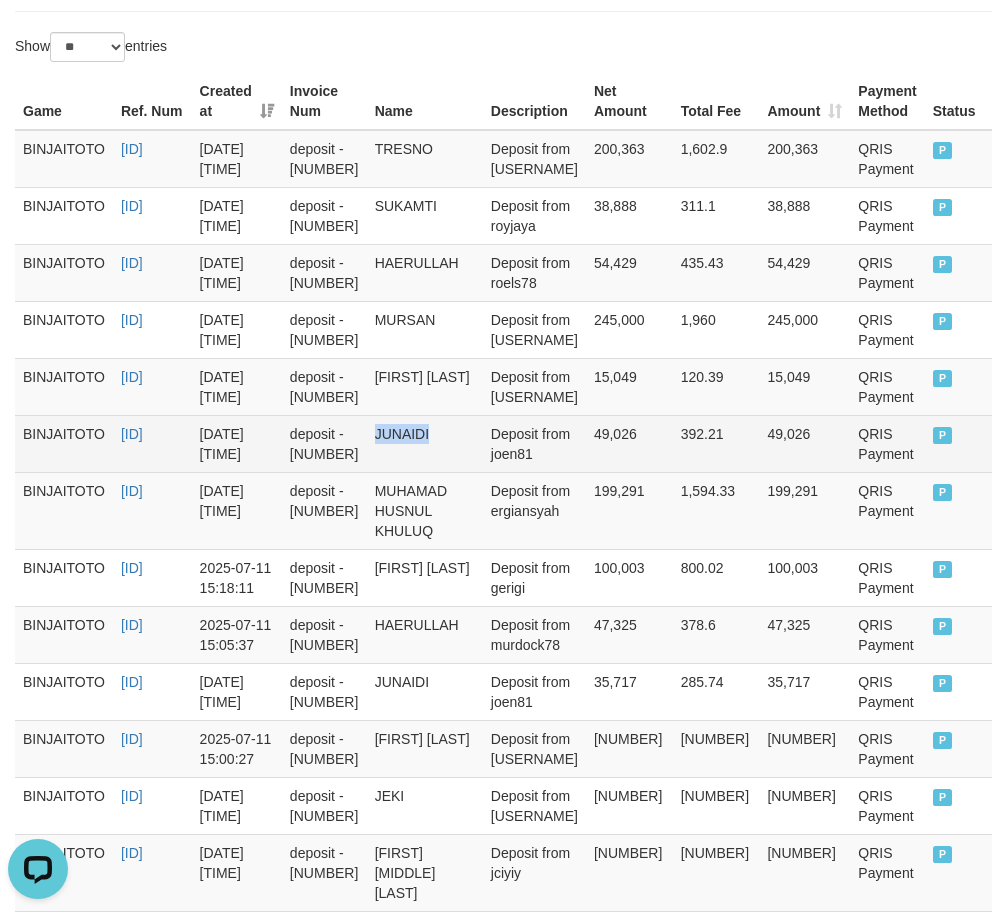 click on "JUNAIDI" at bounding box center [425, 443] 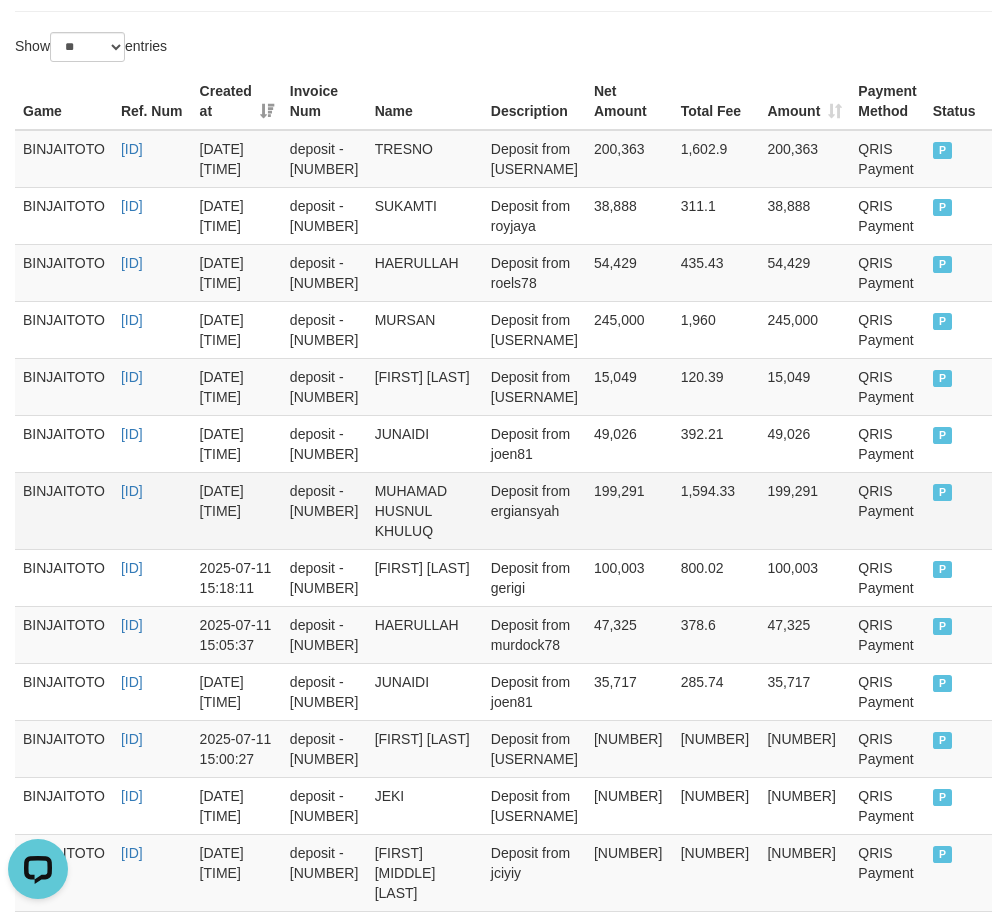 click on "MUHAMAD HUSNUL KHULUQ" at bounding box center (425, 510) 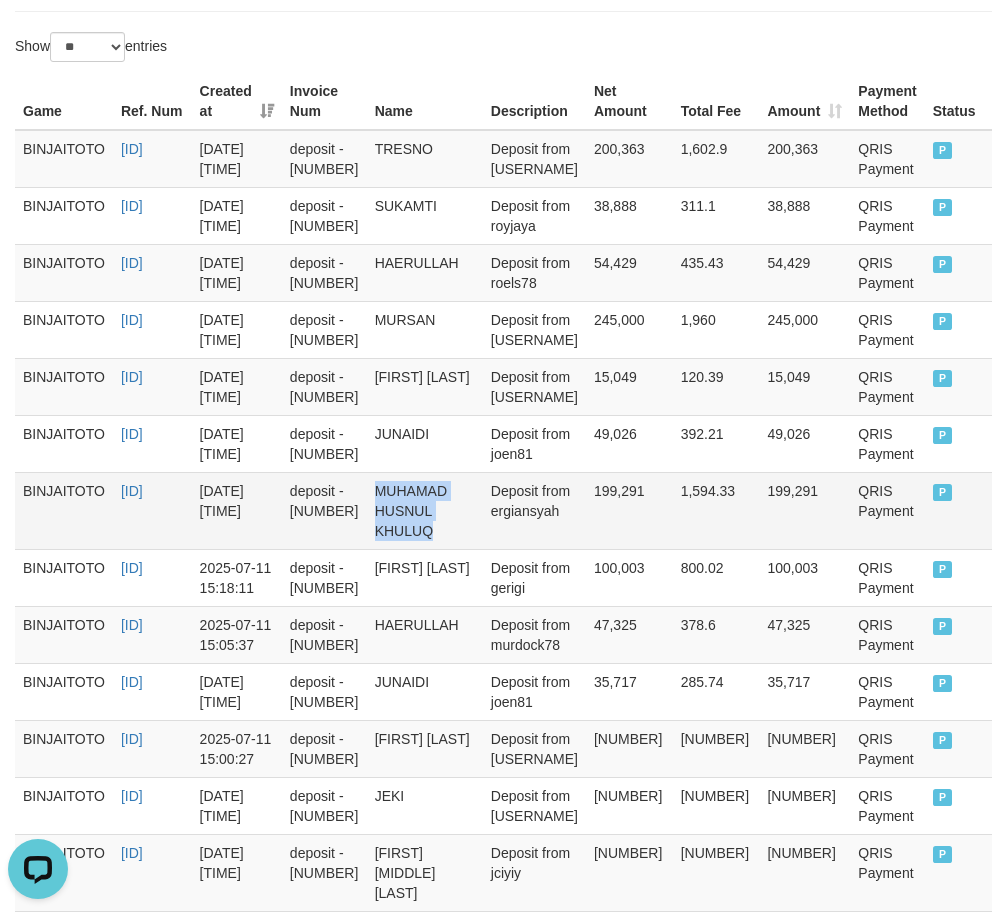 drag, startPoint x: 602, startPoint y: 551, endPoint x: 618, endPoint y: 596, distance: 47.759815 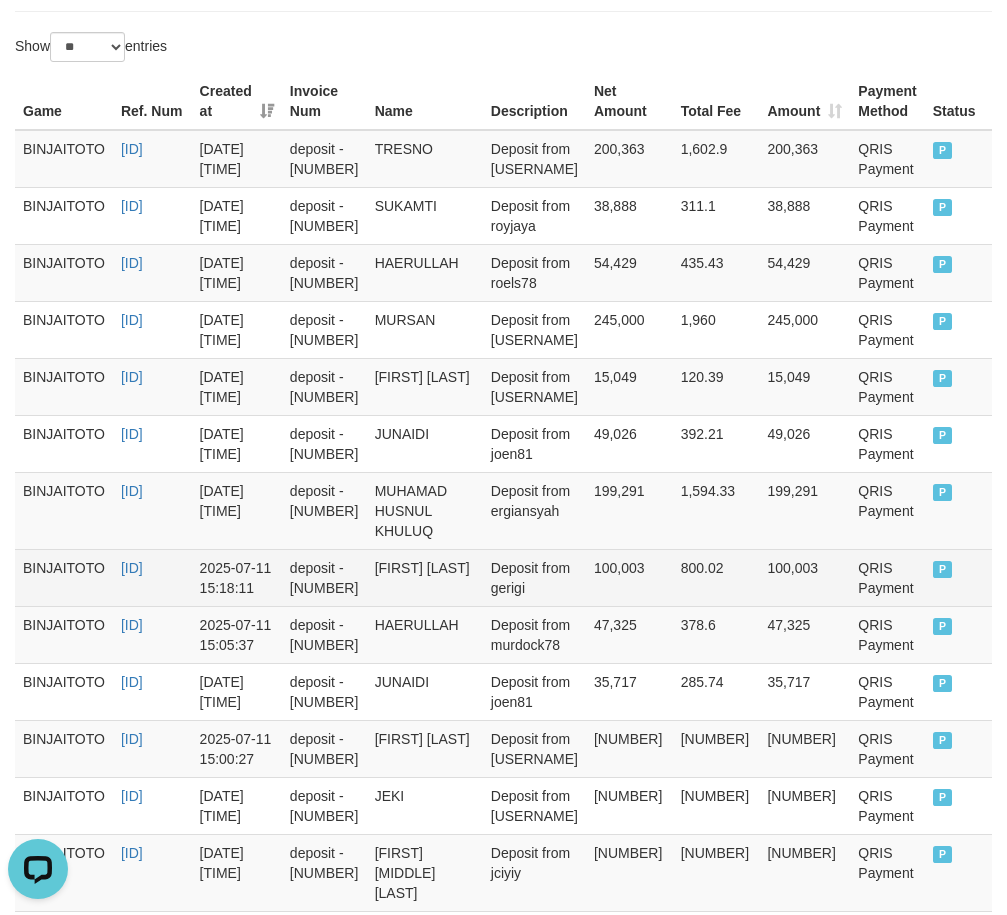 click on "[FIRST] [LAST]" at bounding box center (425, 577) 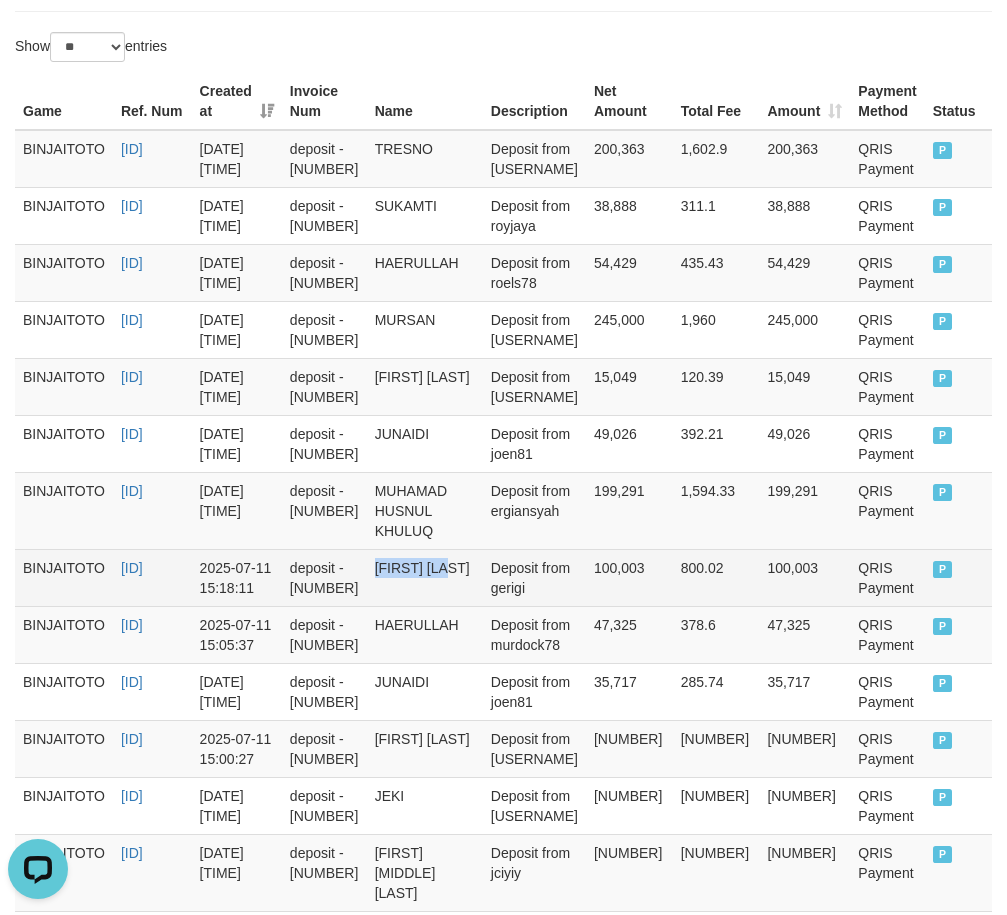 drag, startPoint x: 589, startPoint y: 627, endPoint x: 622, endPoint y: 627, distance: 33 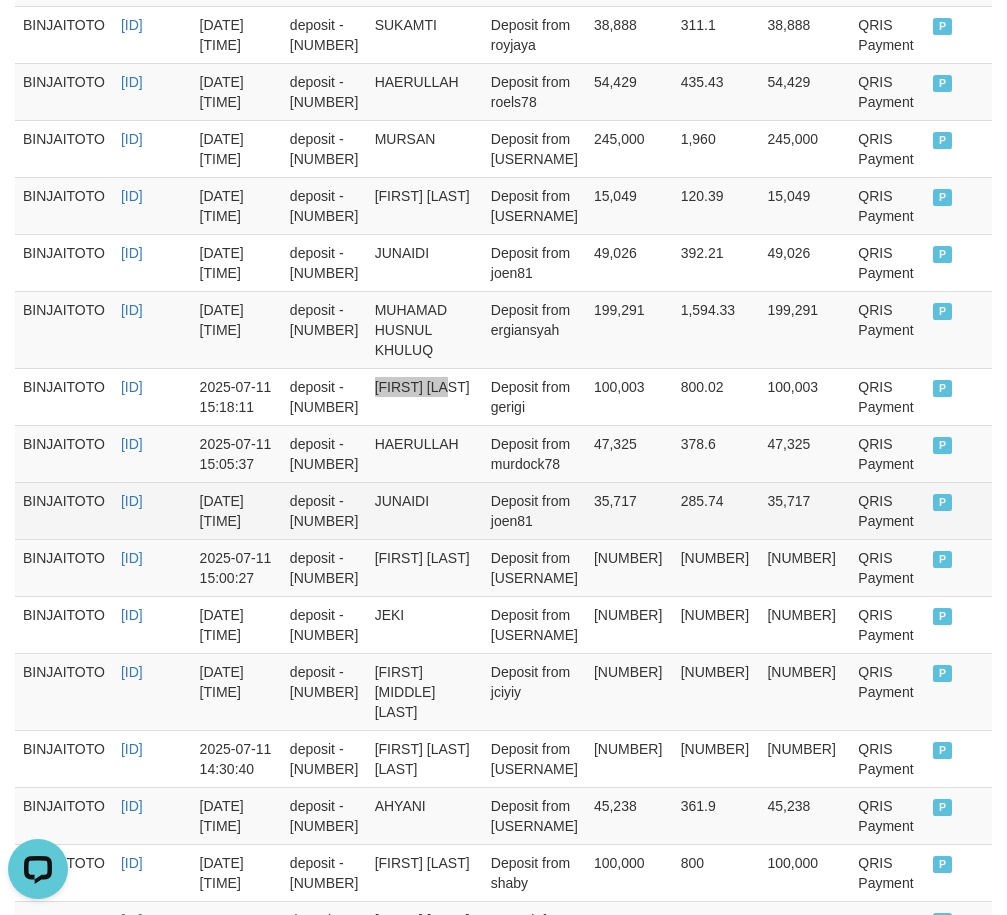 scroll, scrollTop: 900, scrollLeft: 0, axis: vertical 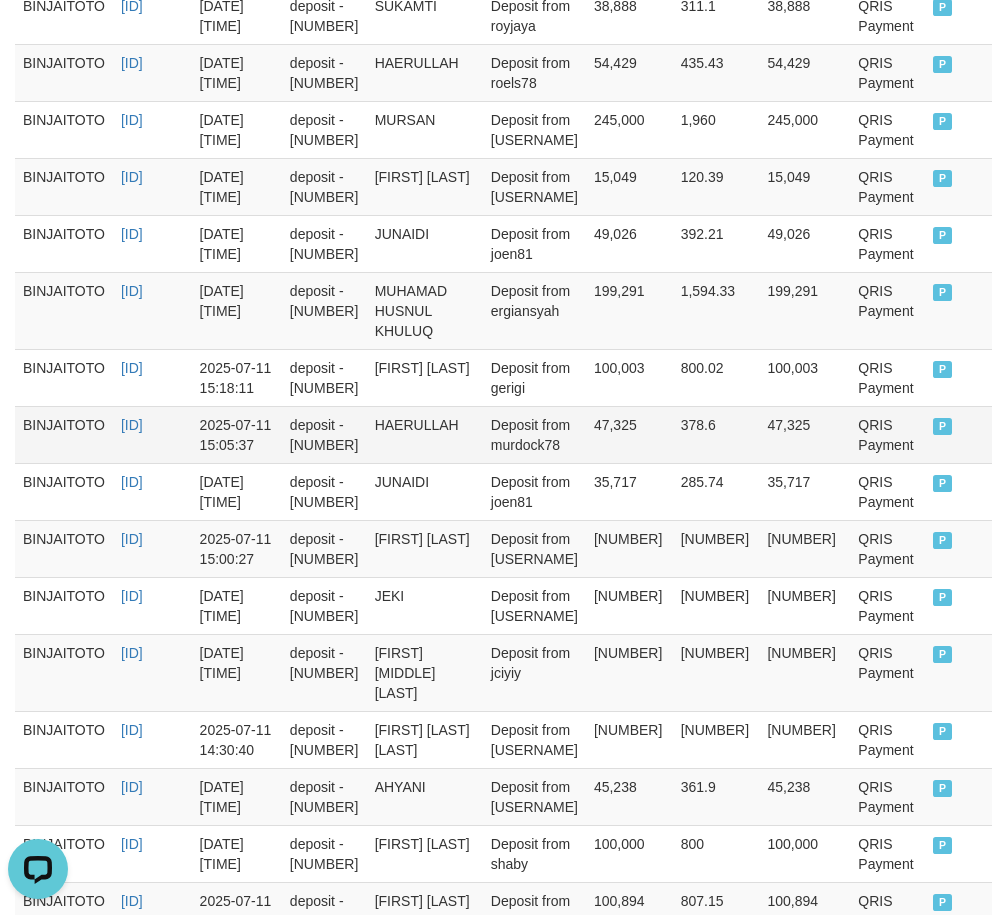 click on "HAERULLAH" at bounding box center (425, 434) 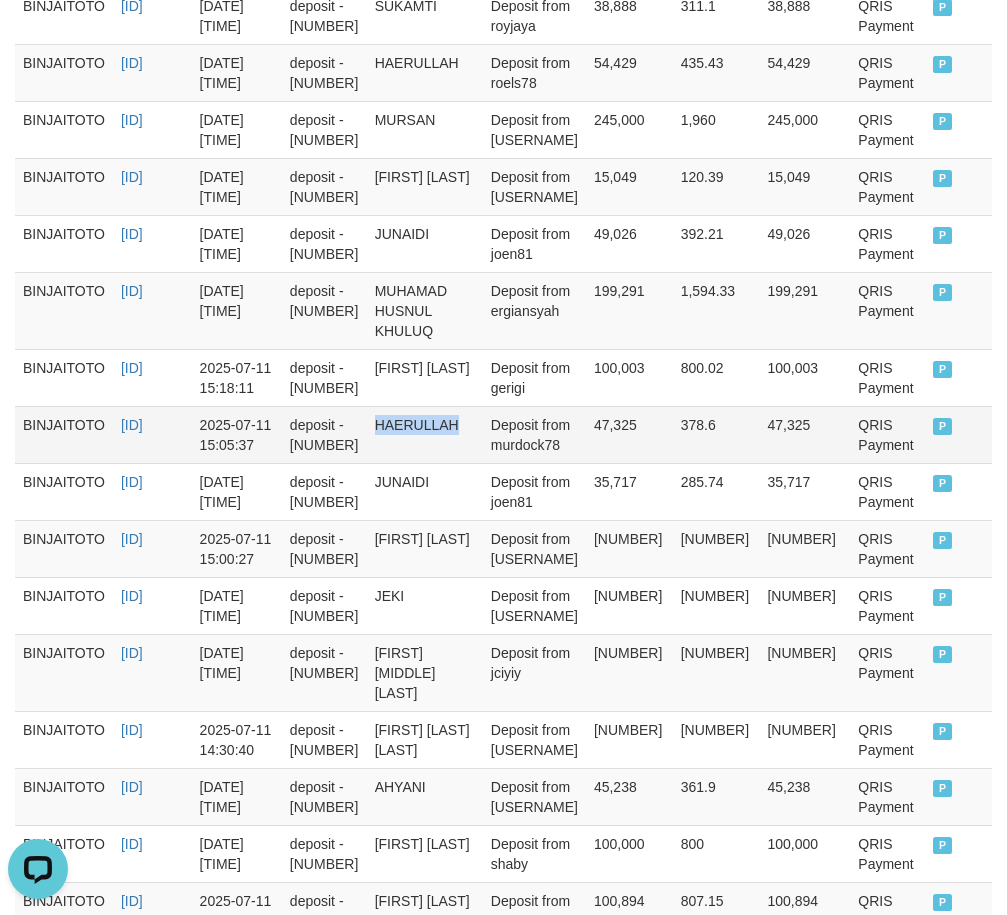 click on "HAERULLAH" at bounding box center (425, 434) 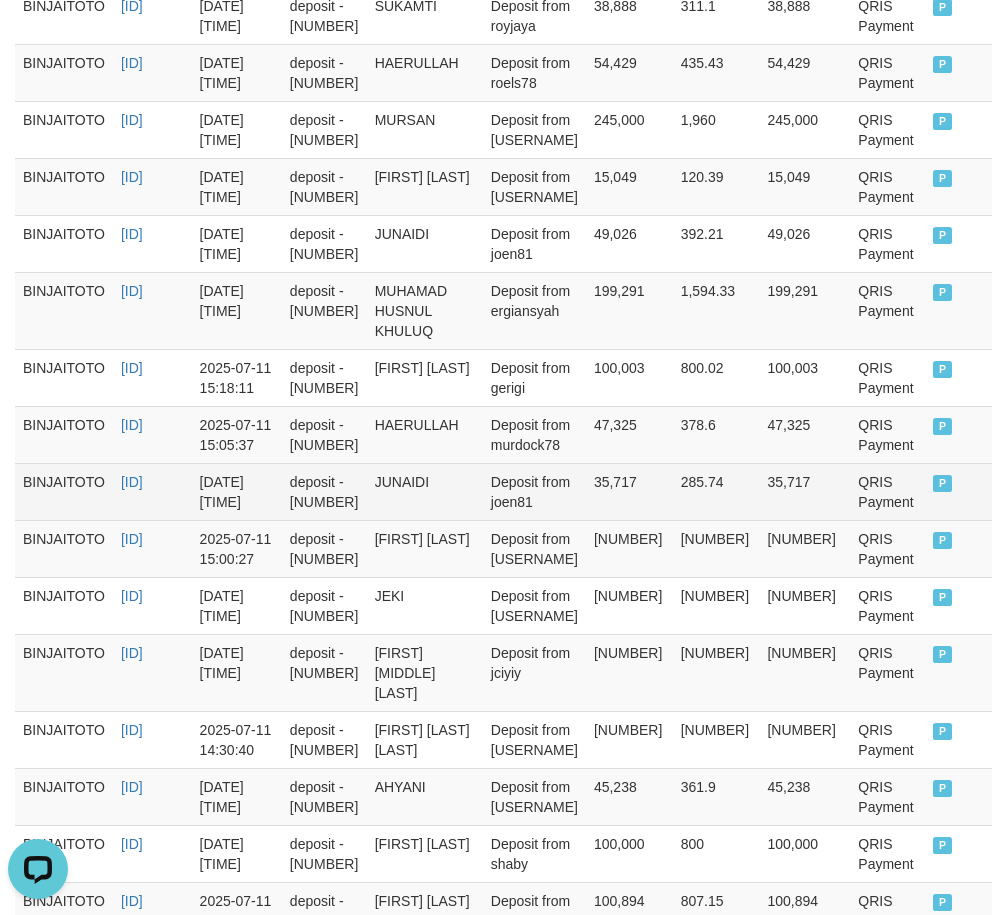 click on "JUNAIDI" at bounding box center (425, 491) 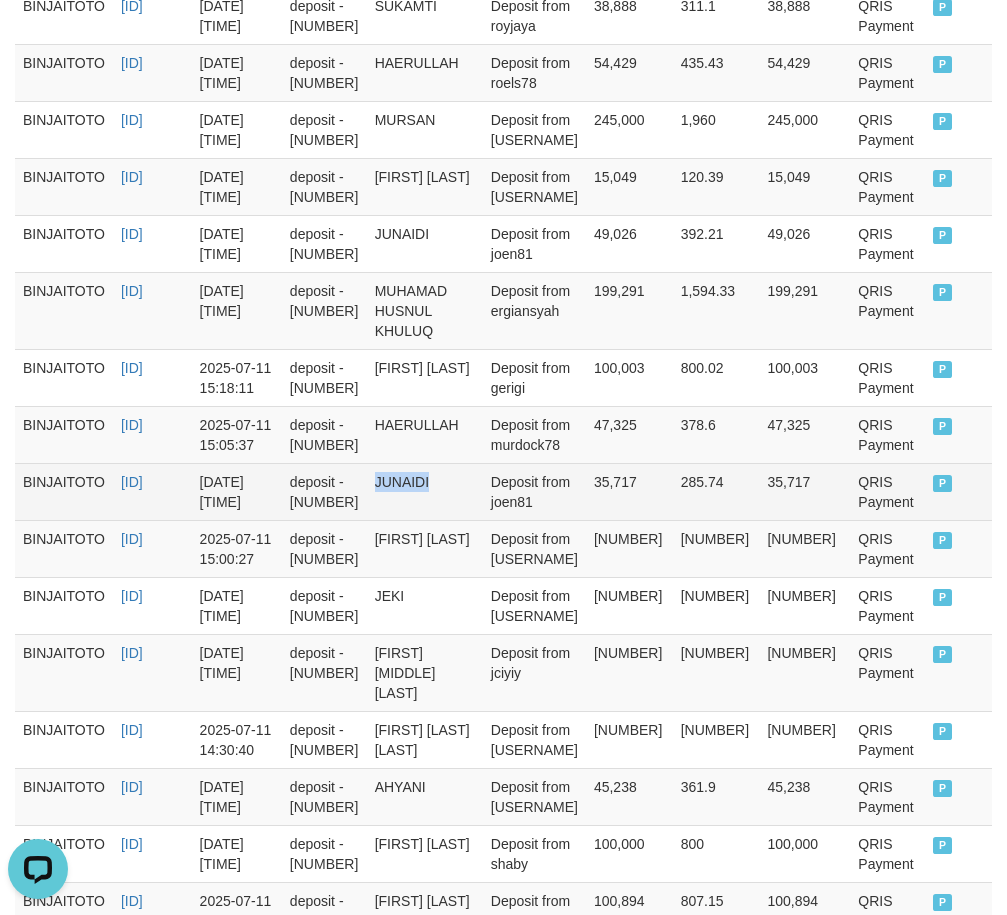click on "JUNAIDI" at bounding box center (425, 491) 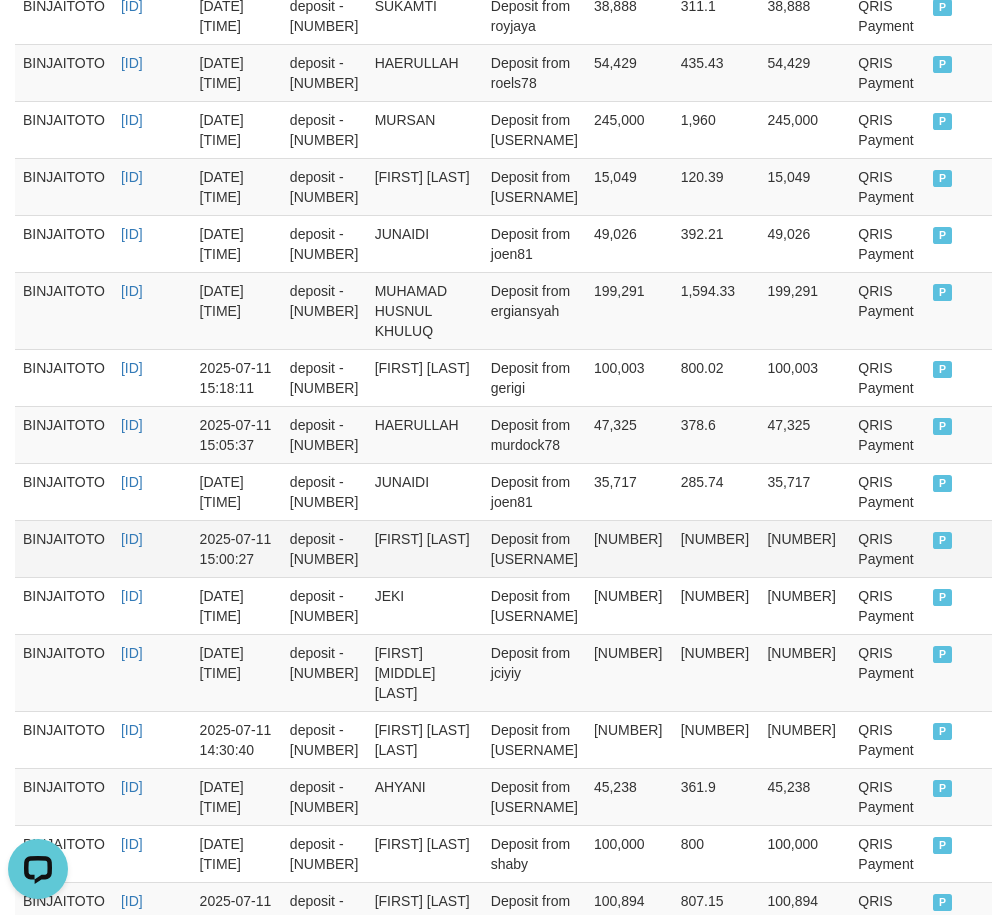 click on "[FIRST] [LAST]" at bounding box center (425, 548) 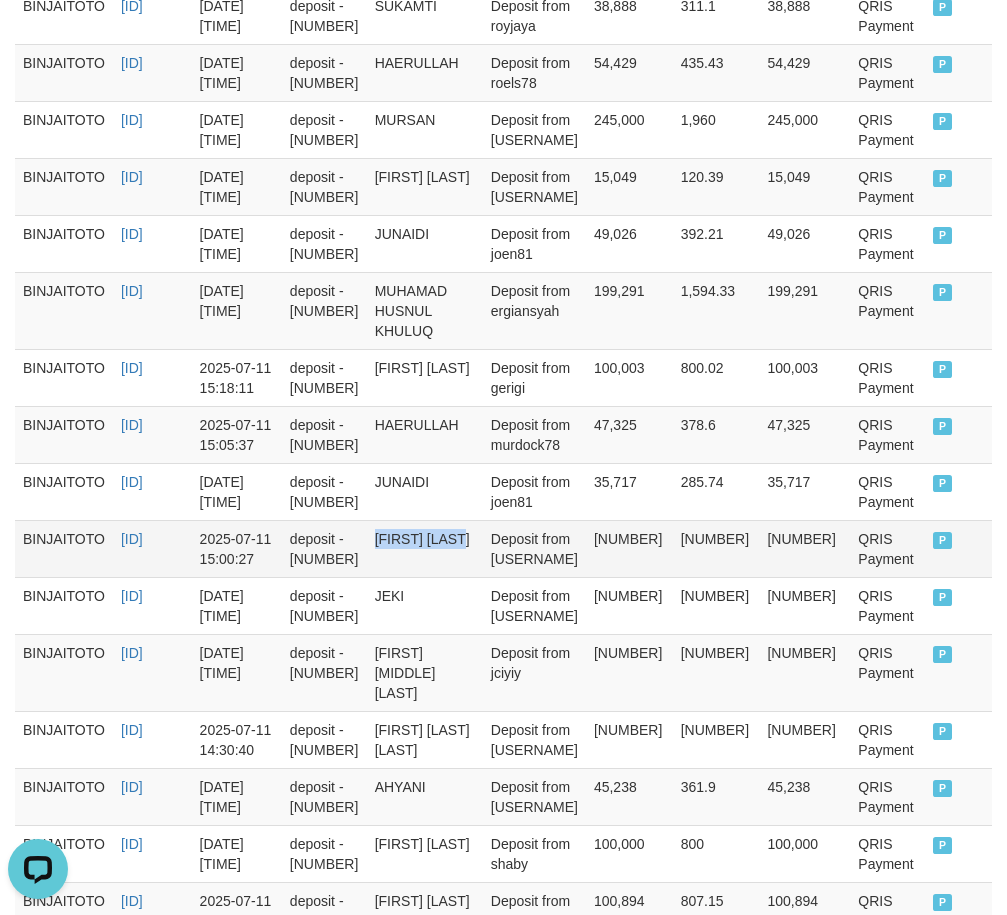 drag, startPoint x: 584, startPoint y: 619, endPoint x: 619, endPoint y: 648, distance: 45.453274 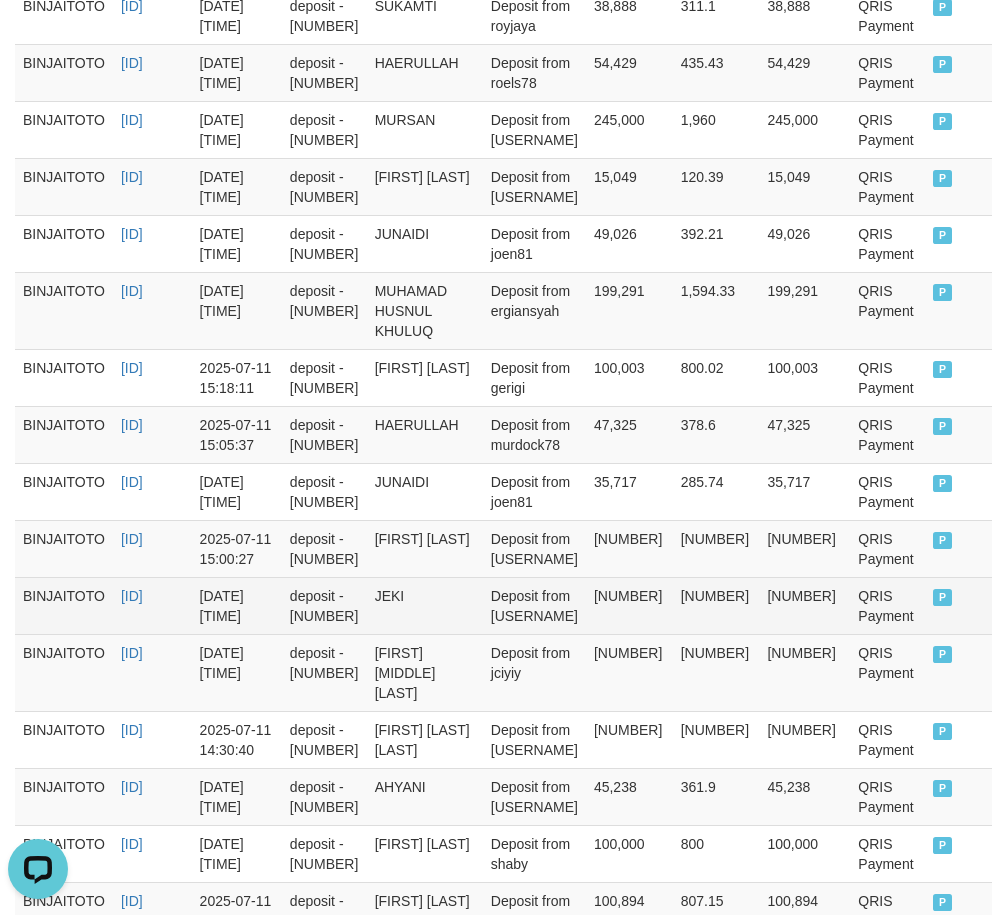 click on "JEKI" at bounding box center [425, 605] 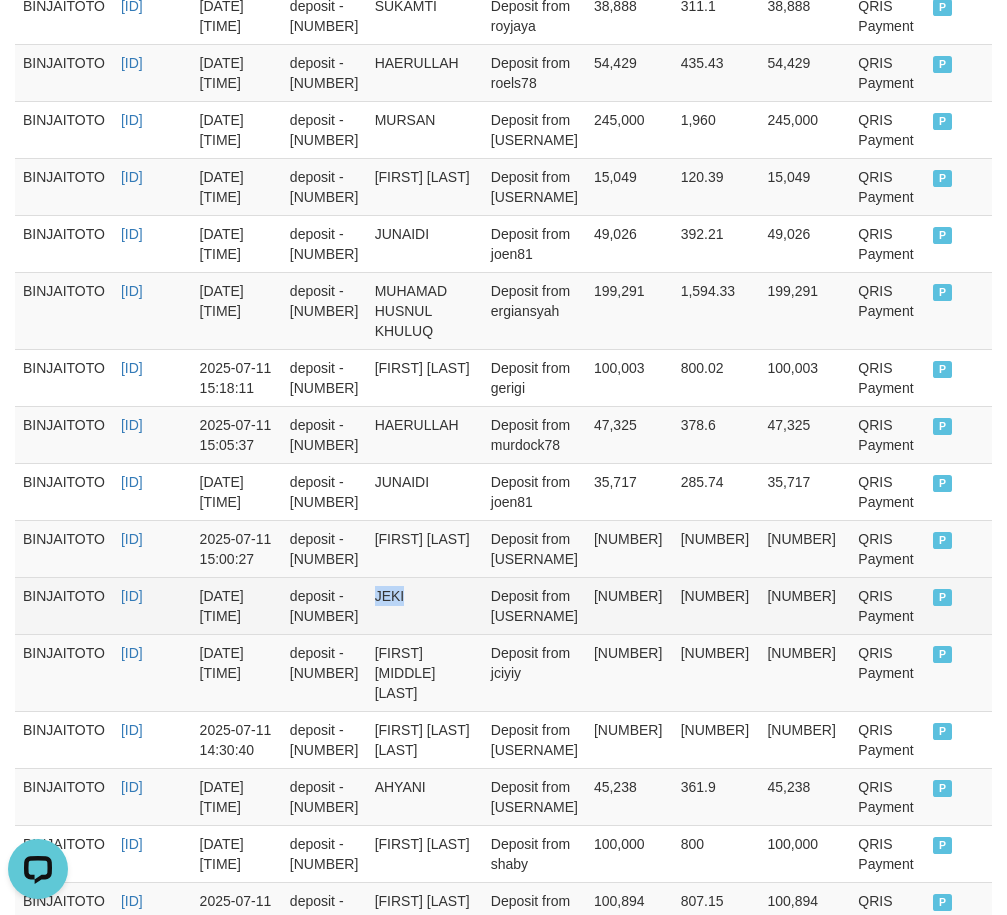 click on "JEKI" at bounding box center [425, 605] 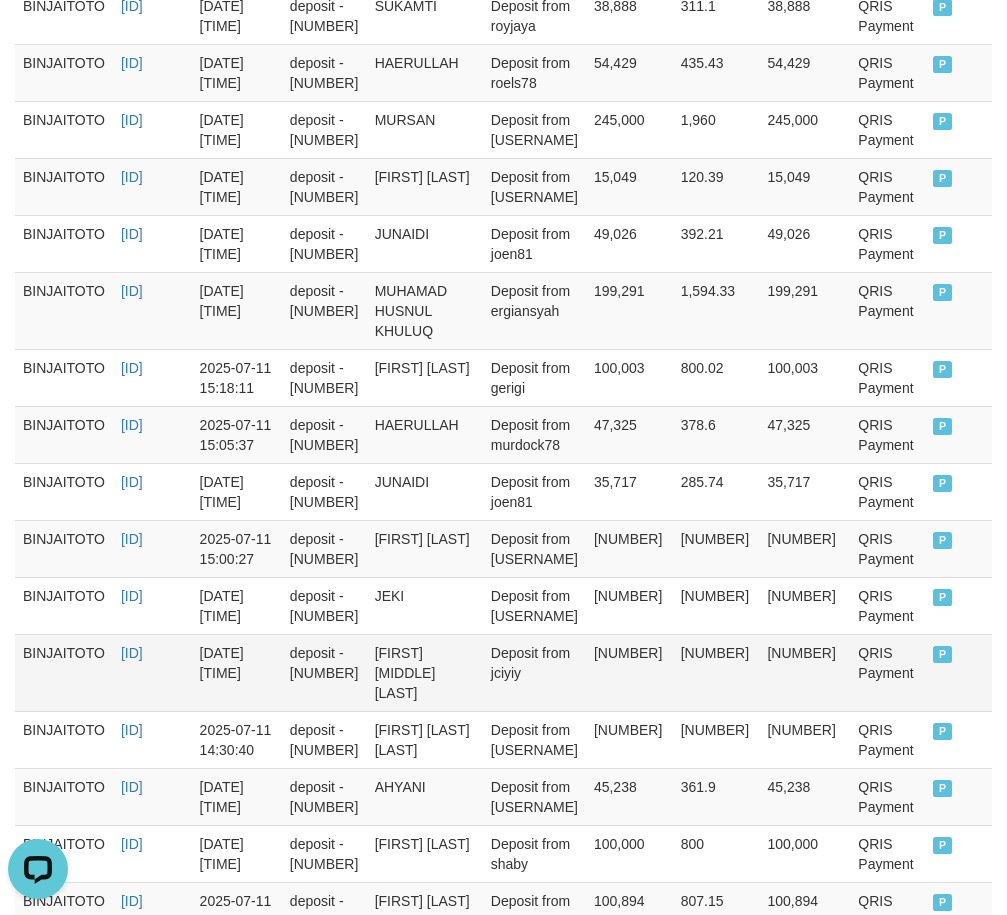 click on "[FIRST] [MIDDLE] [LAST]" at bounding box center [425, 672] 